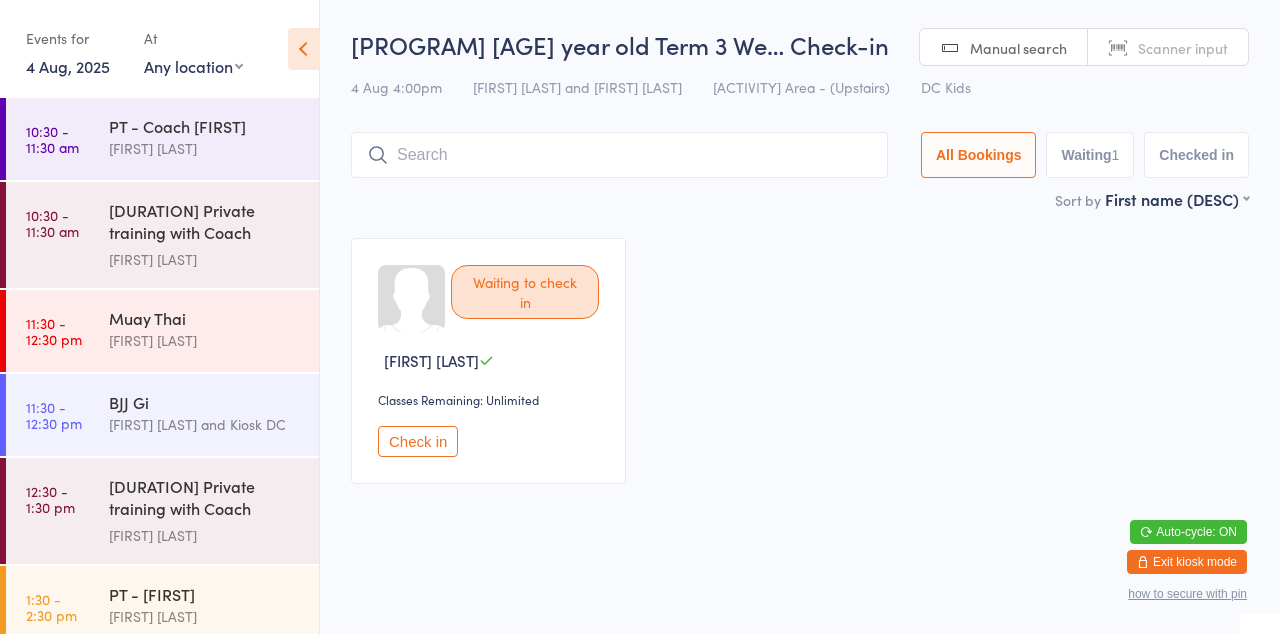 scroll, scrollTop: 0, scrollLeft: 0, axis: both 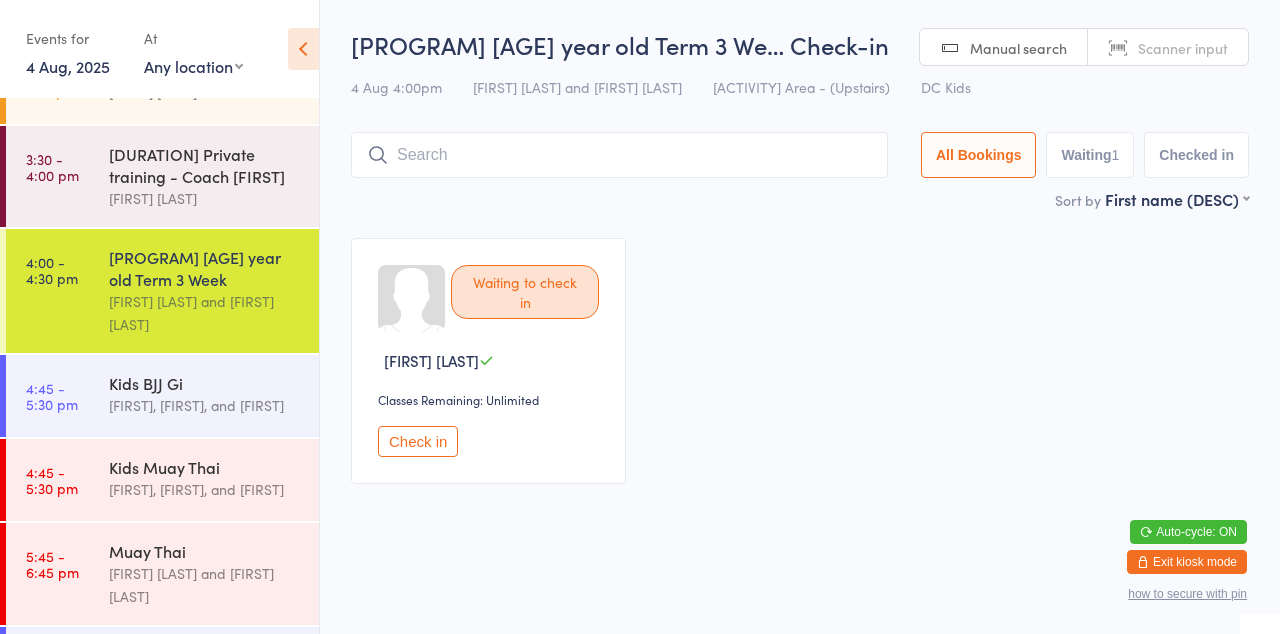 click on "[TIME] - [TIME] [PROGRAM] [ACTIVITY] [FIRST] [LAST], [FIRST] [LAST], and [FIRST] [LAST]" at bounding box center (162, 480) 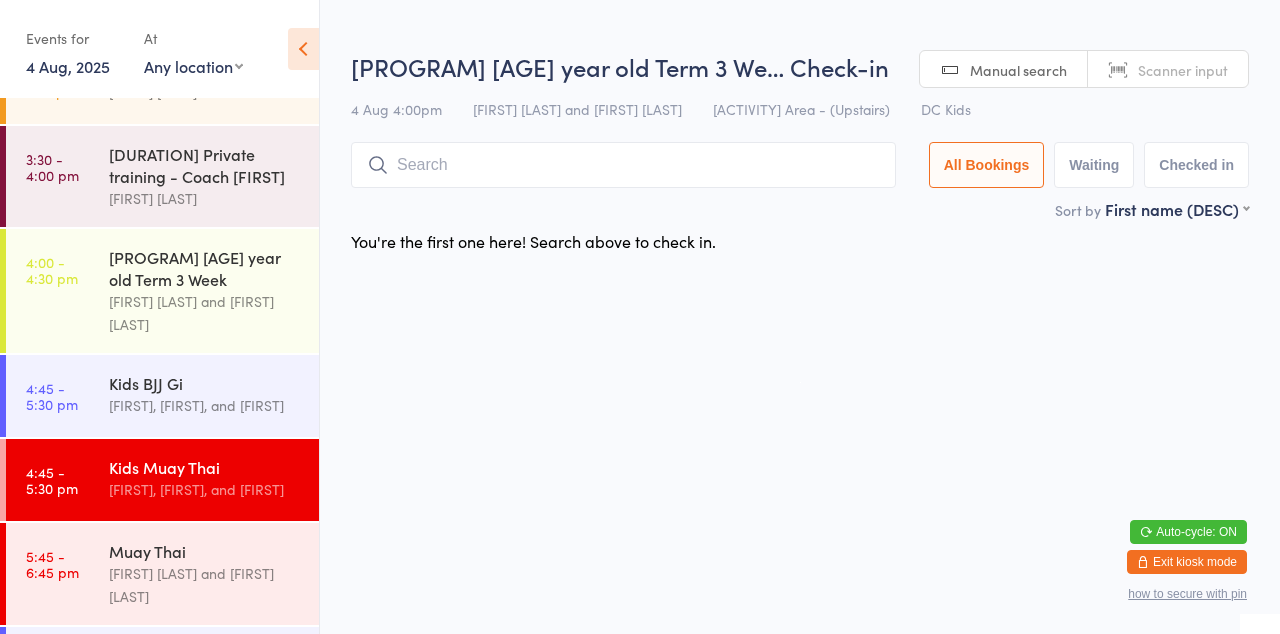 click on "[TIME] - [TIME] [PROGRAM] [ACTIVITY] [FIRST] [LAST], [FIRST] [LAST], and [FIRST] [LAST]" at bounding box center [162, 480] 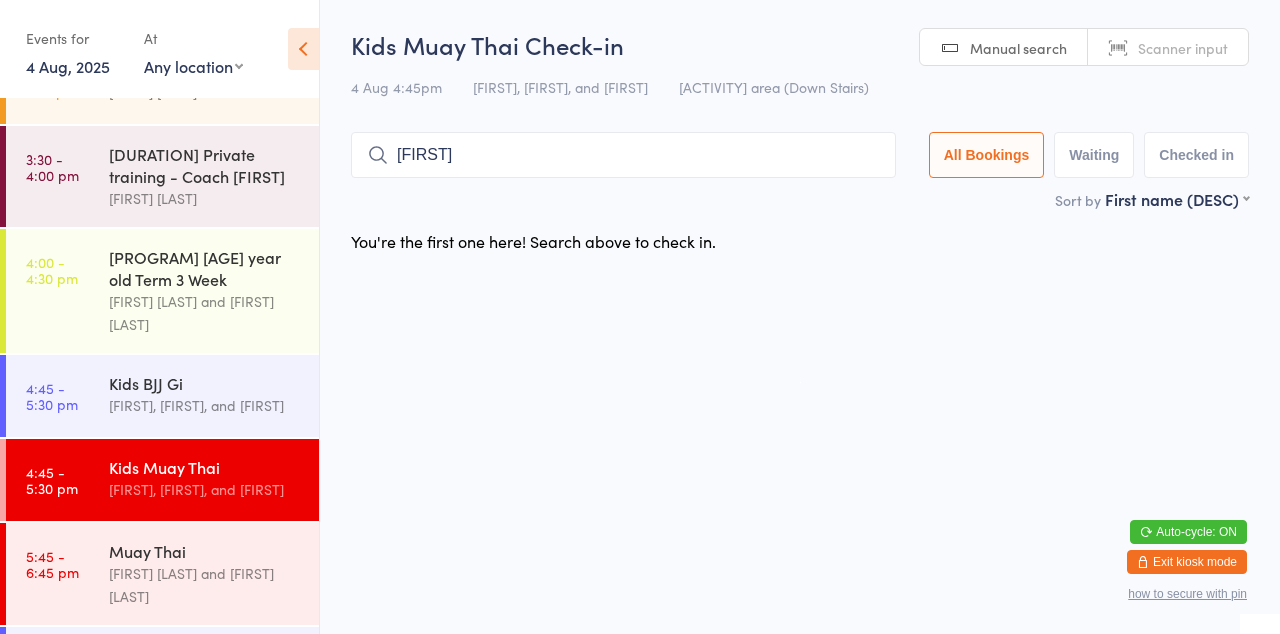 type on "[FIRST]" 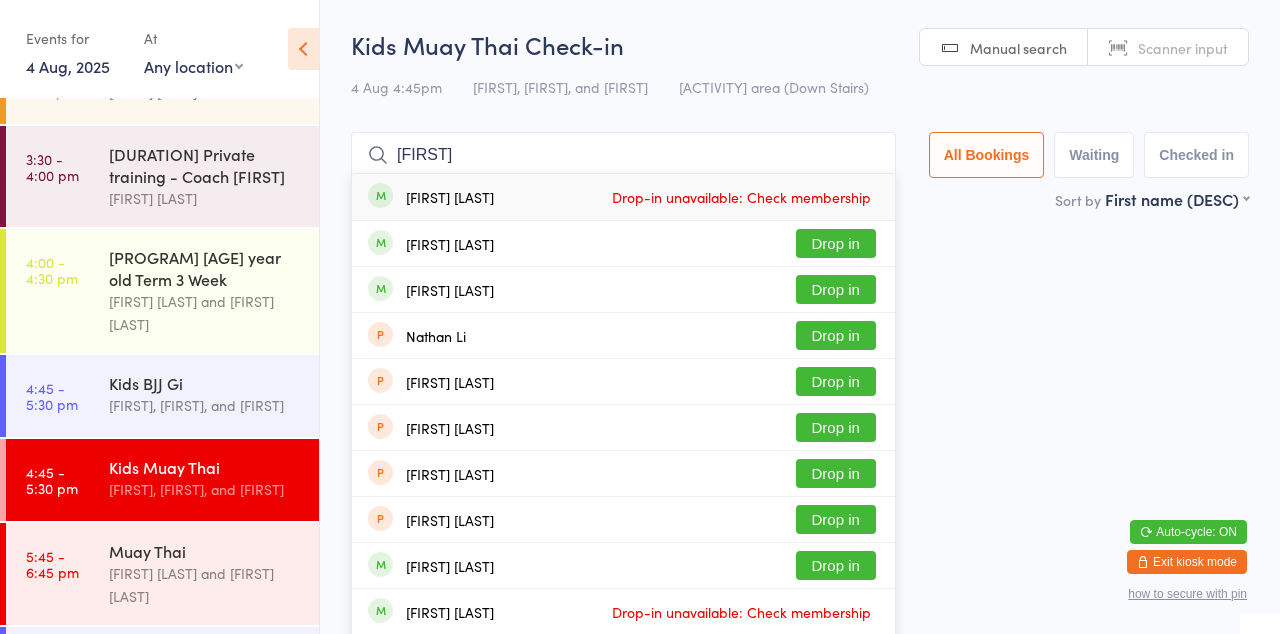click on "[FIRST] [LAST] Drop in" at bounding box center (623, 289) 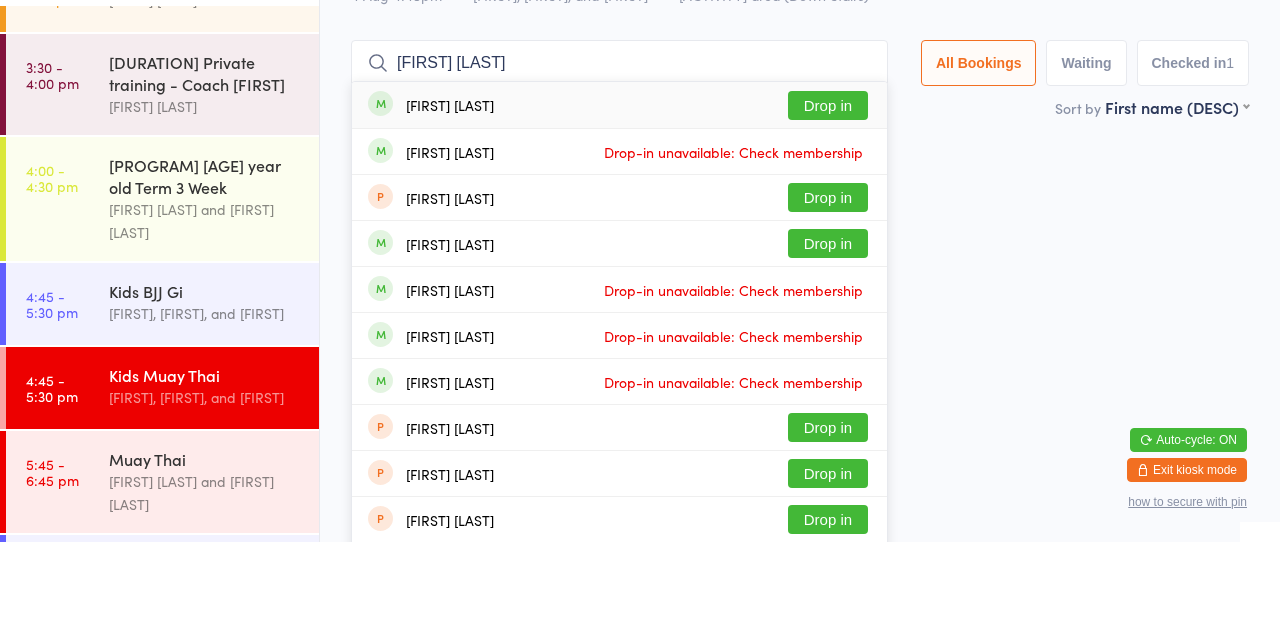 type on "[FIRST] [LAST]" 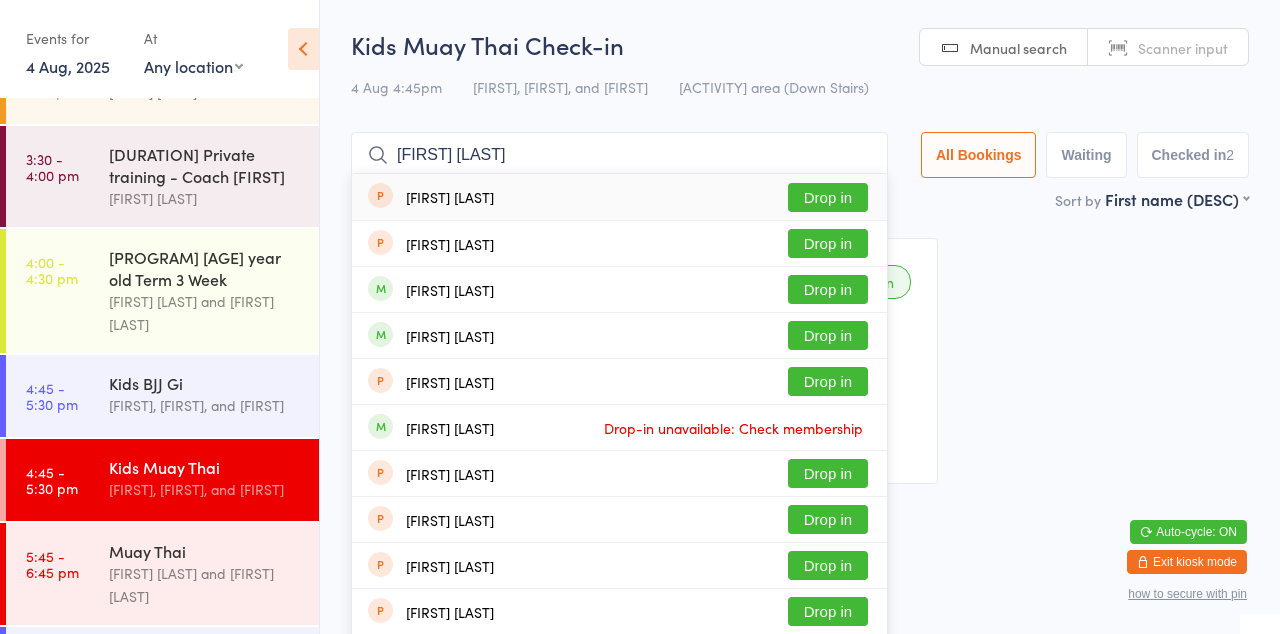 type on "[FIRST] [LAST]" 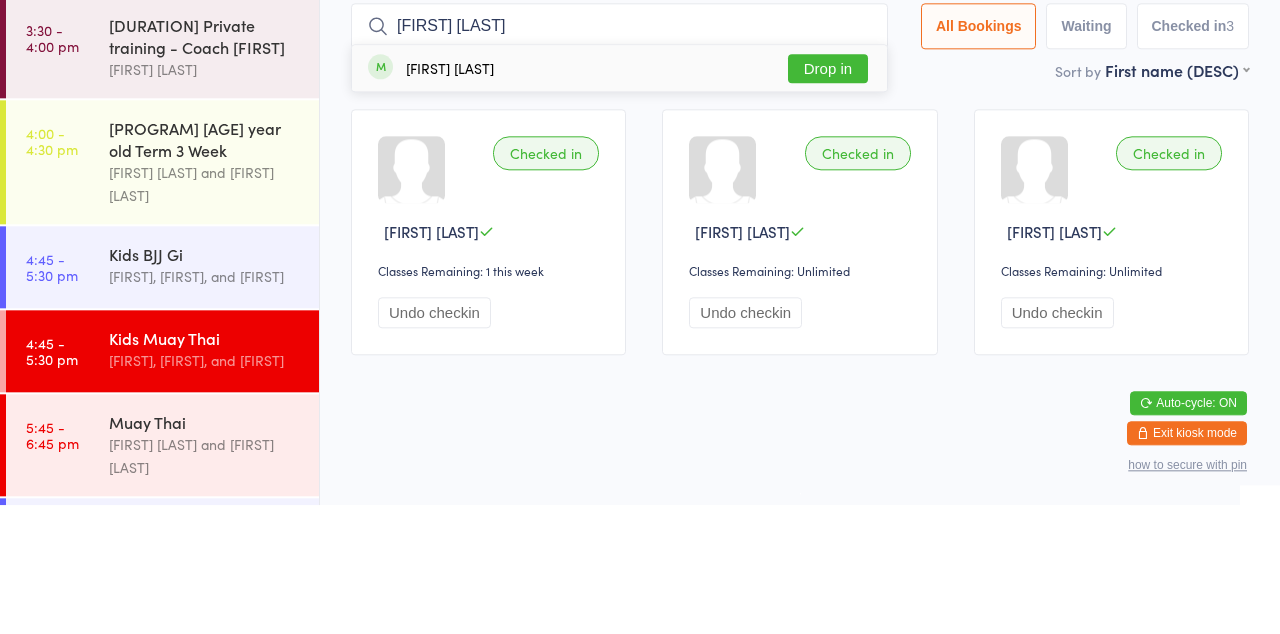 type on "[FIRST] [LAST]" 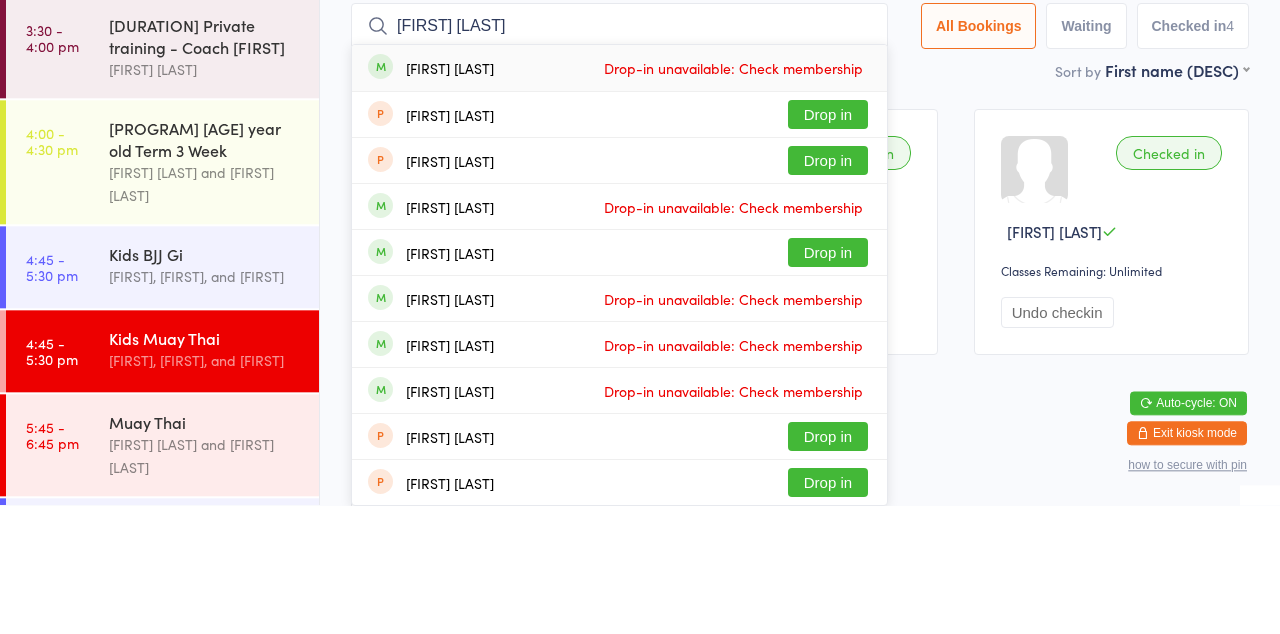 type on "[FIRST] [LAST]" 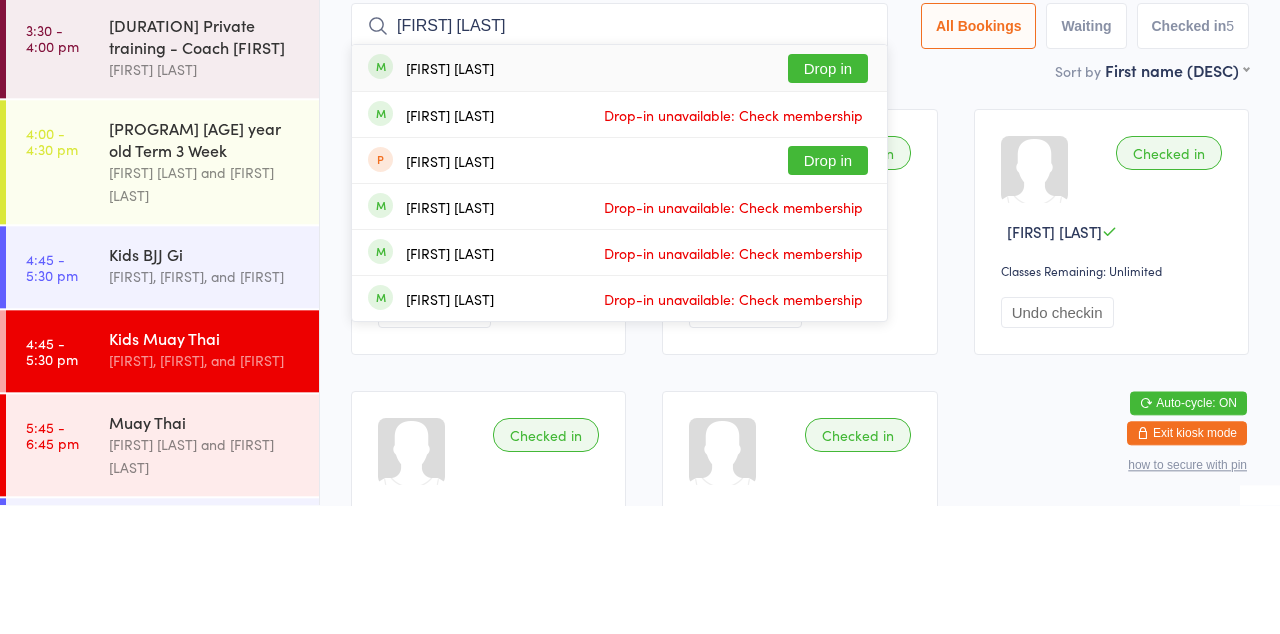 type on "[FIRST] [LAST]" 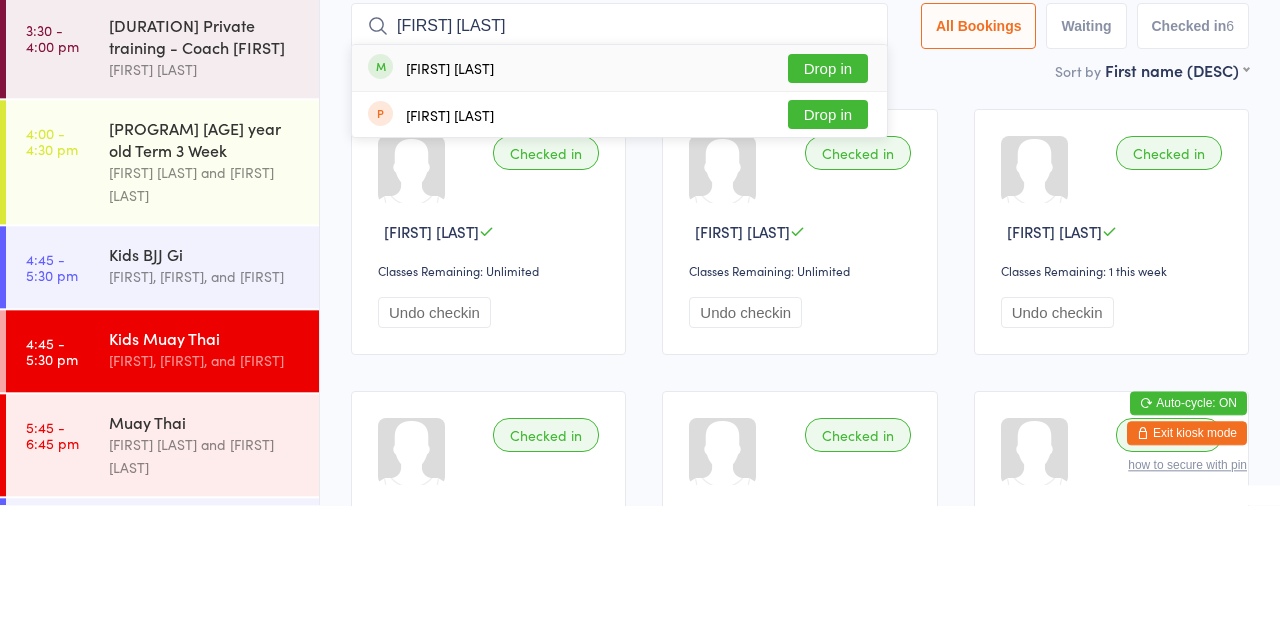 type on "[FIRST] [LAST]" 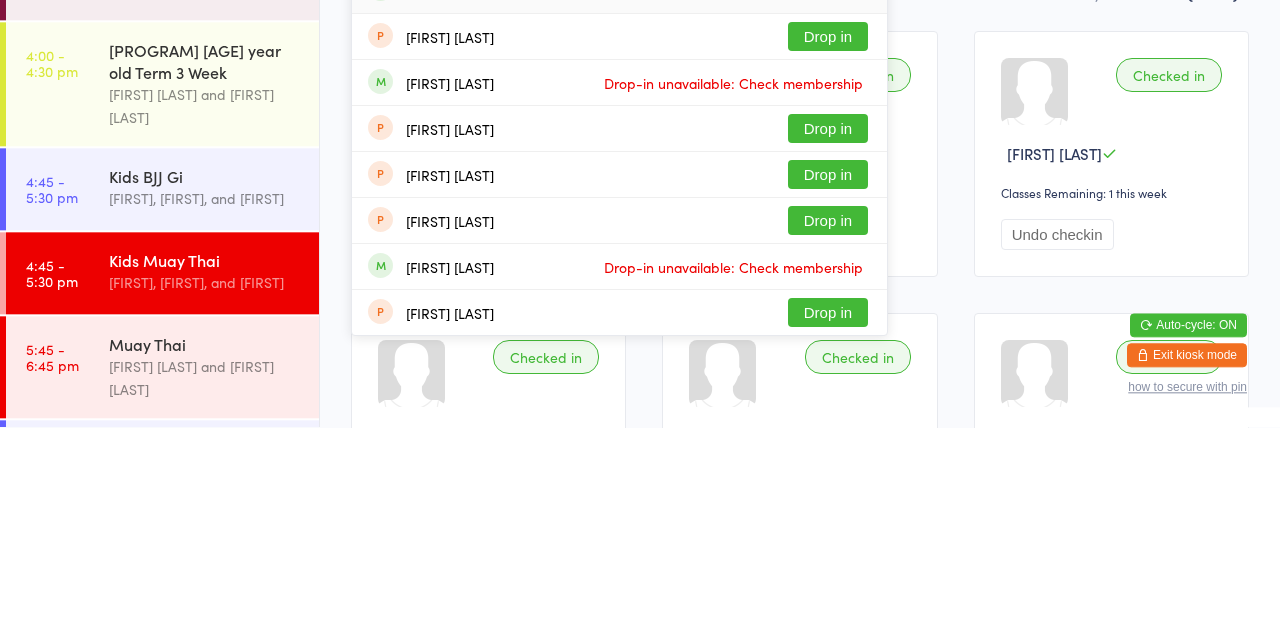 type on "[FIRST] [LAST]" 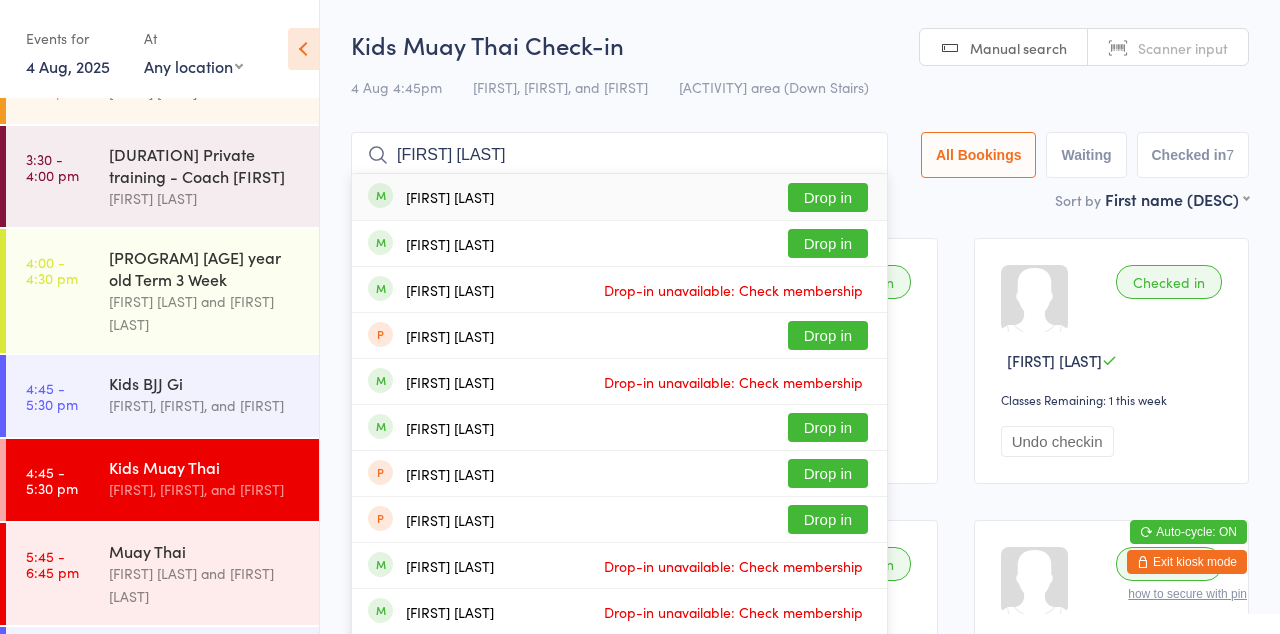 type on "[FIRST] [LAST]" 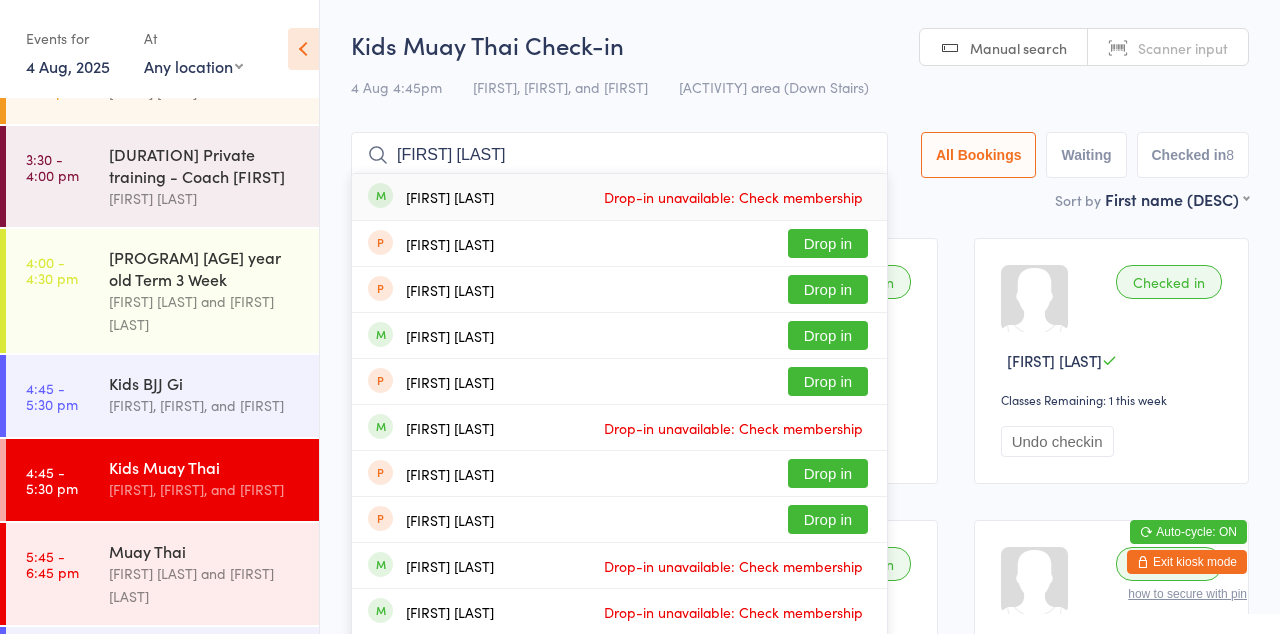 type on "[FIRST] [LAST]" 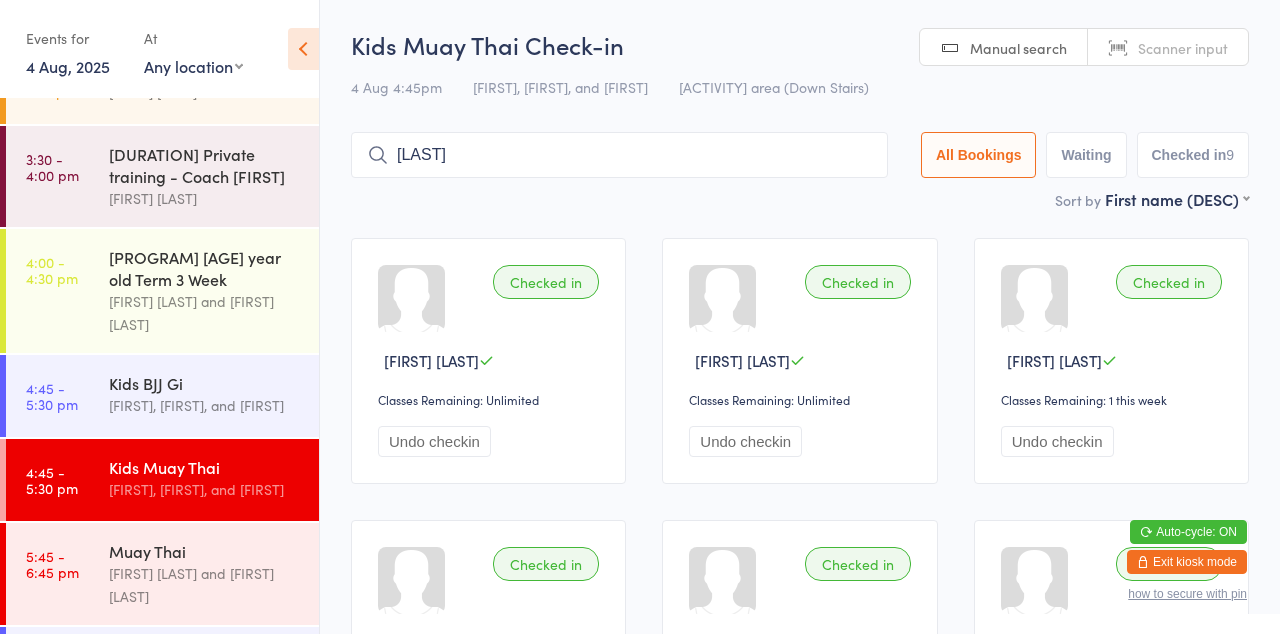 type on "[LAST]" 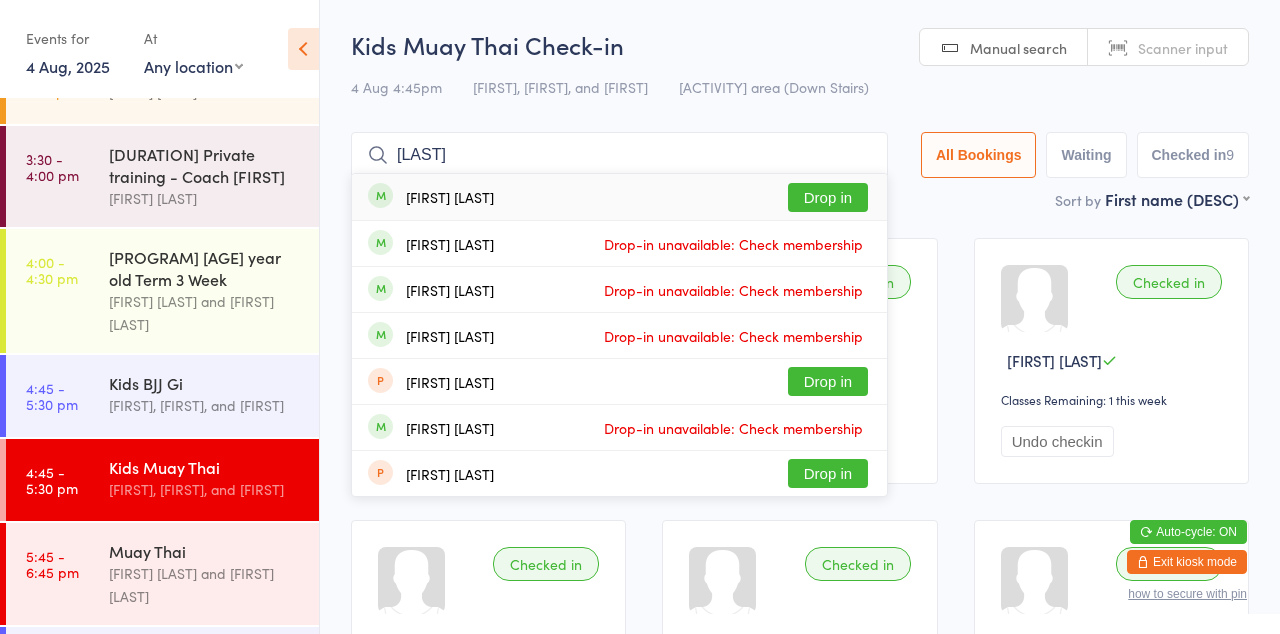 click on "Drop in" at bounding box center (828, 197) 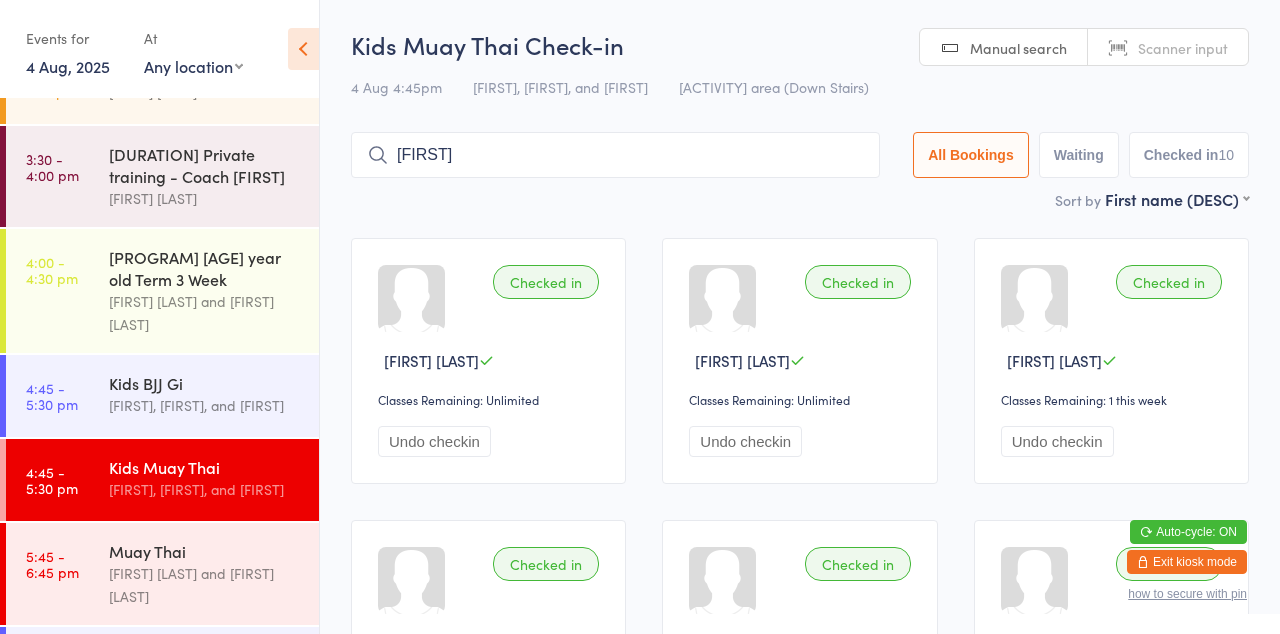 type on "[FIRST]" 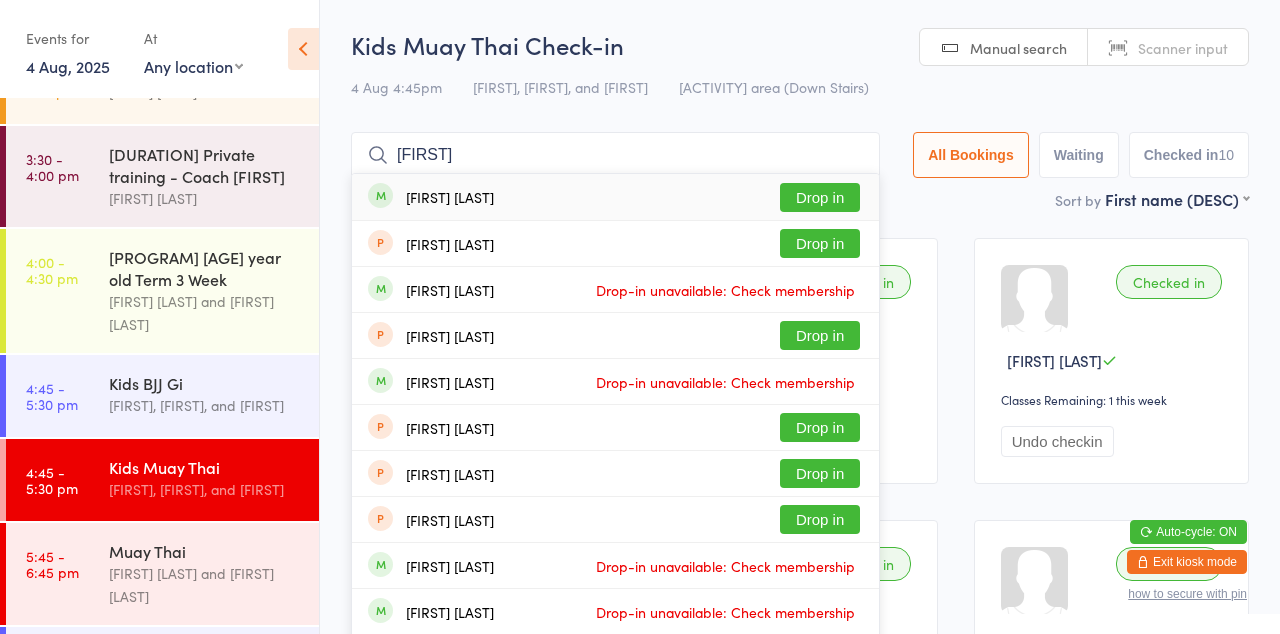 click on "Drop in" at bounding box center (820, 197) 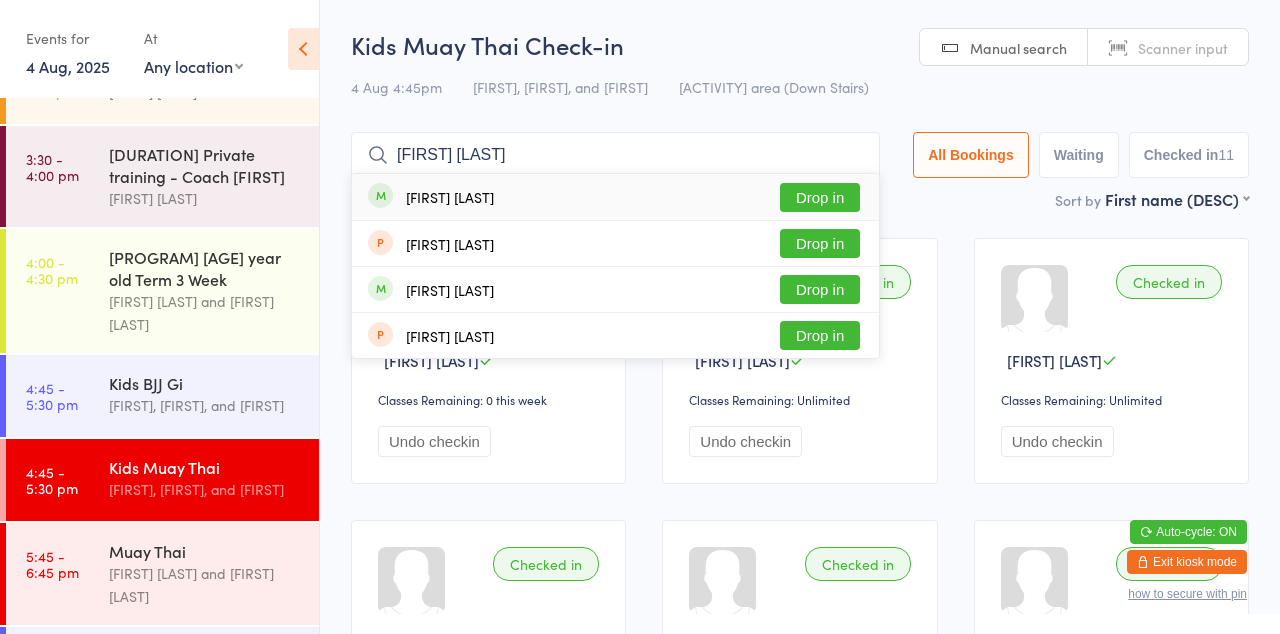 type on "[FIRST] [LAST]" 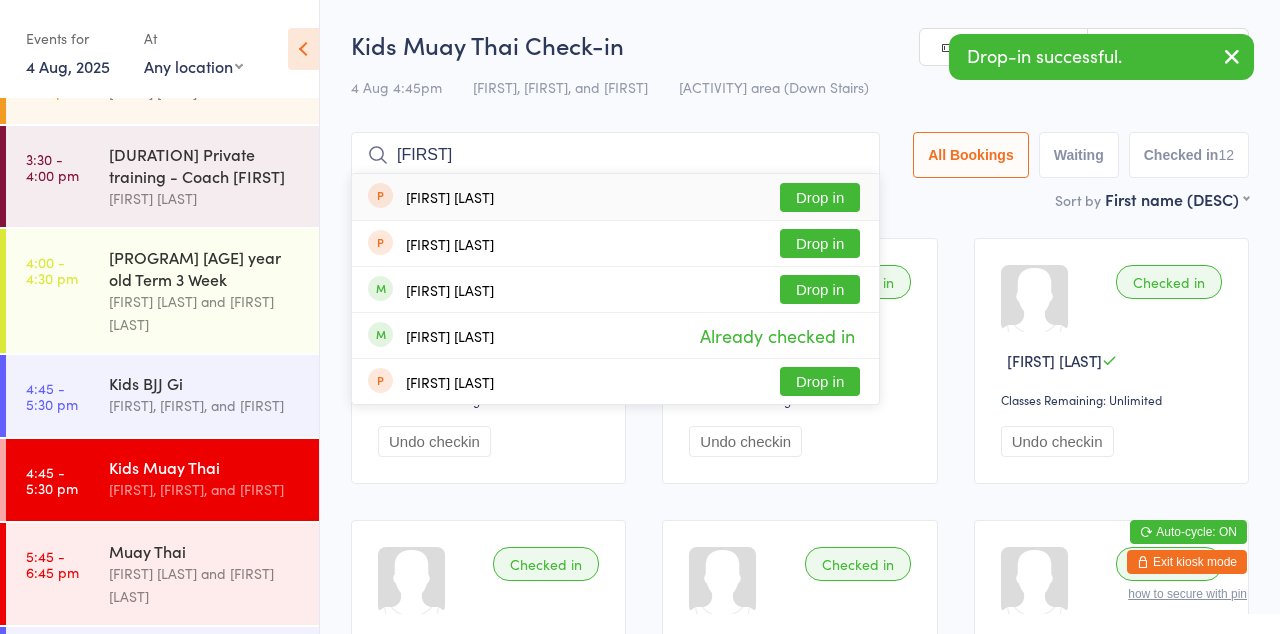 type on "[FIRST]" 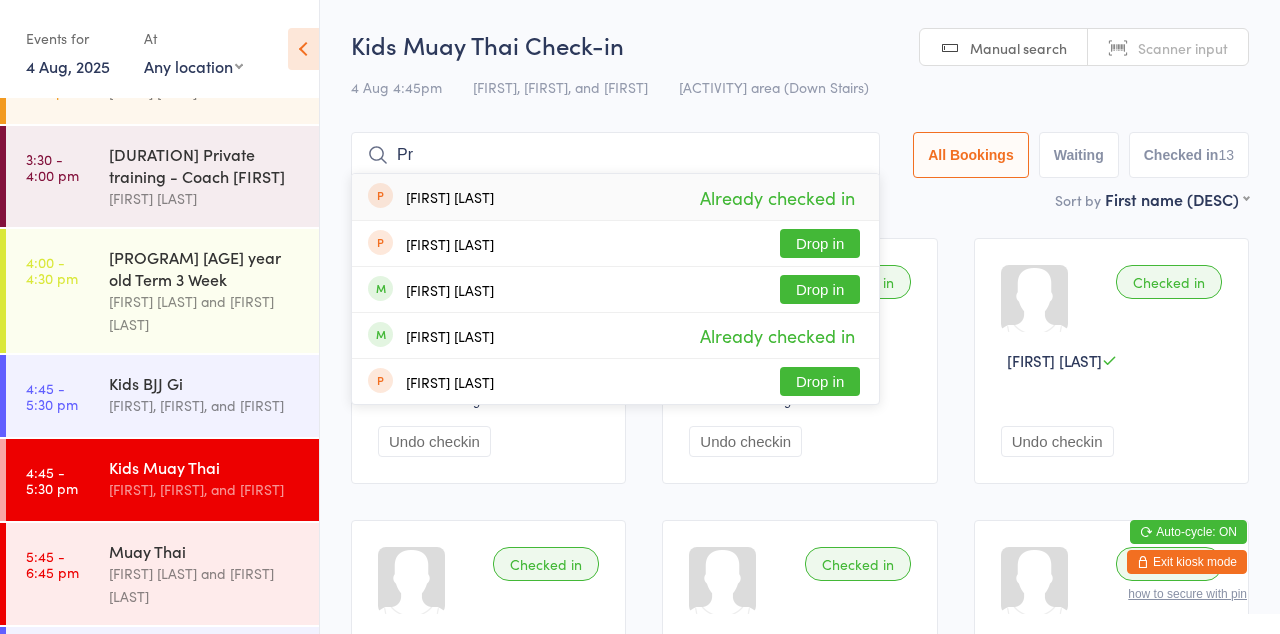 type on "P" 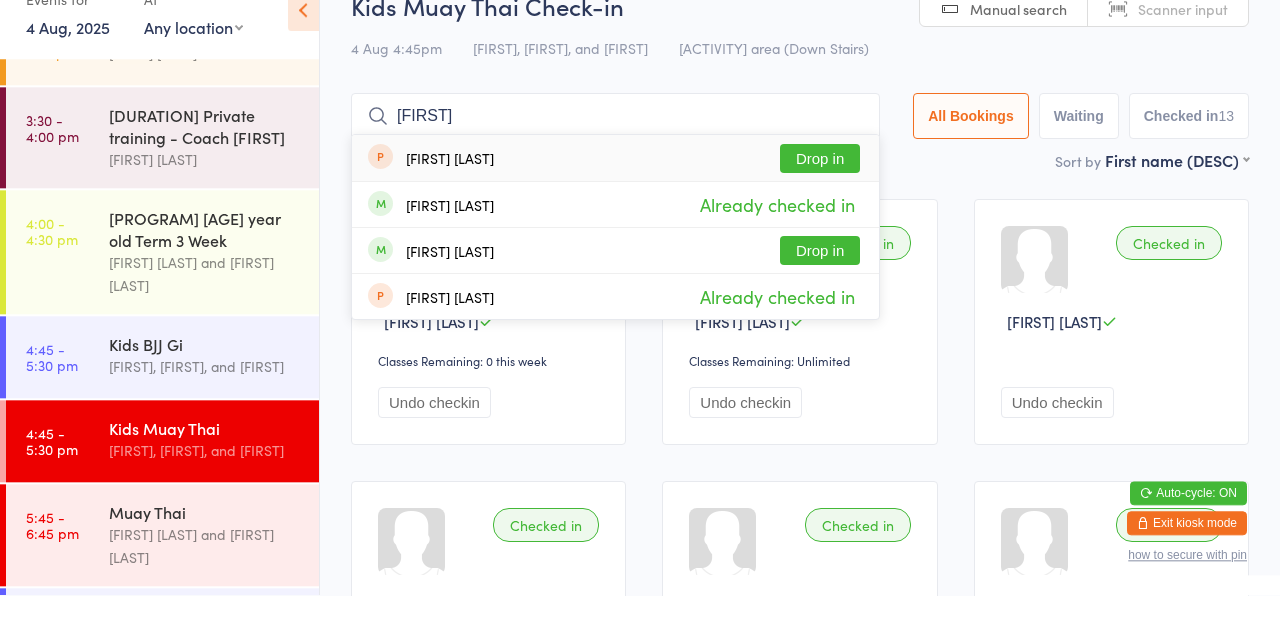 click on "[FIRST]" at bounding box center [615, 155] 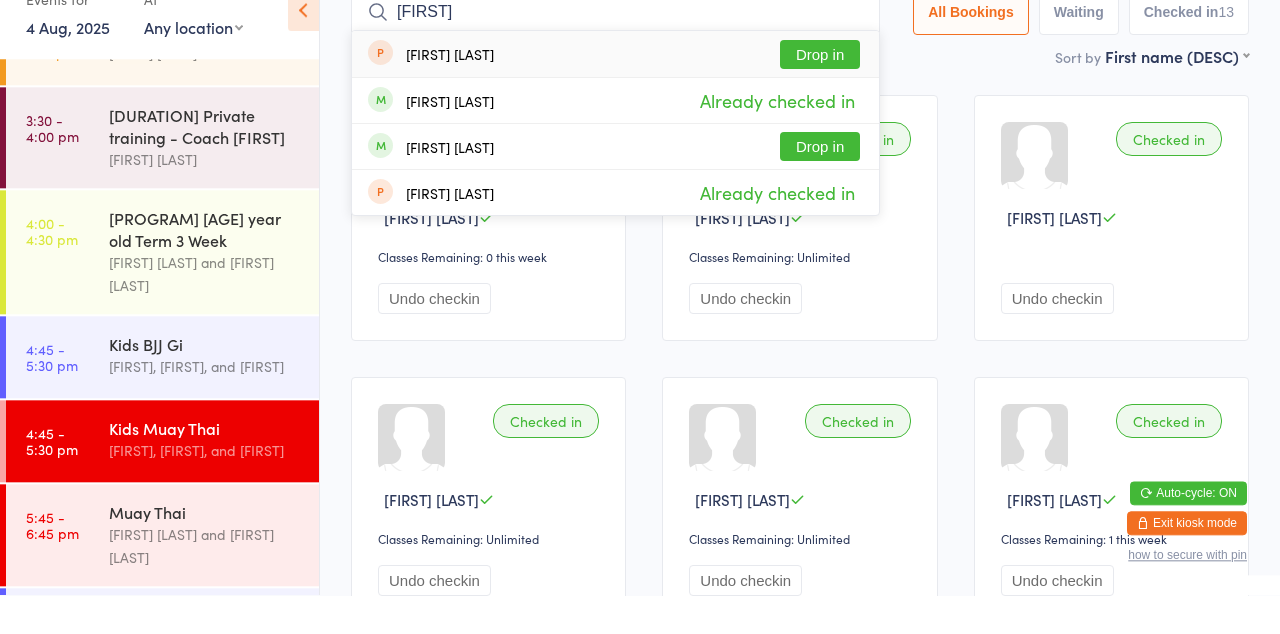 type on "[FIRST]" 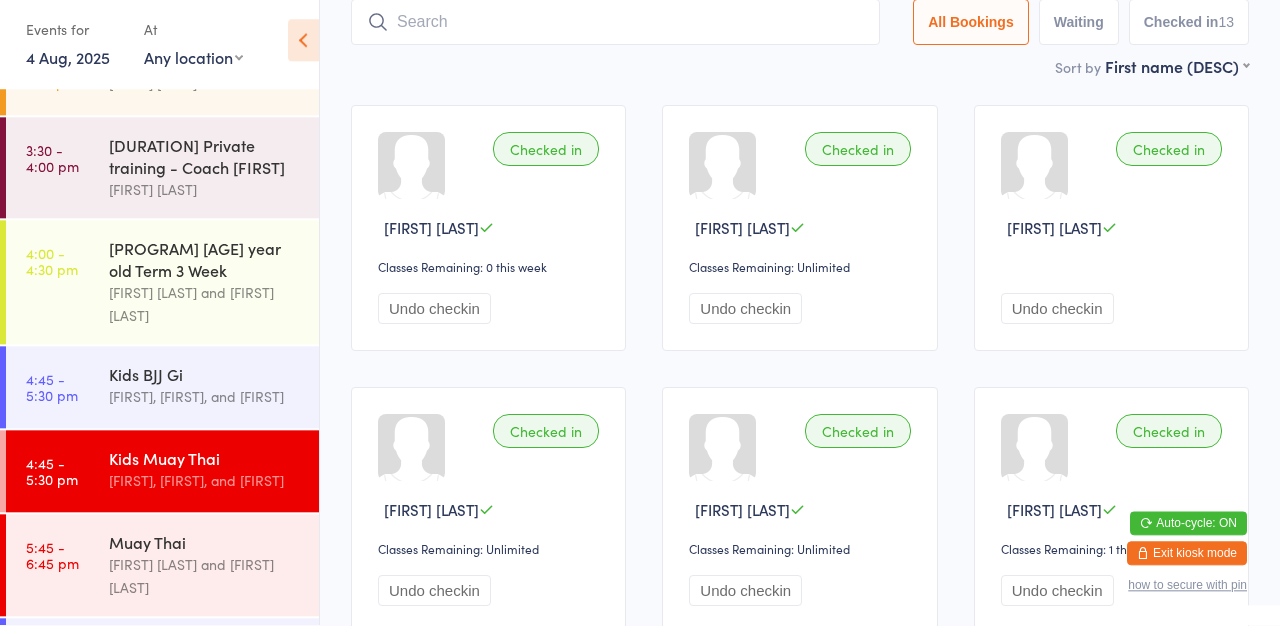 scroll, scrollTop: 124, scrollLeft: 0, axis: vertical 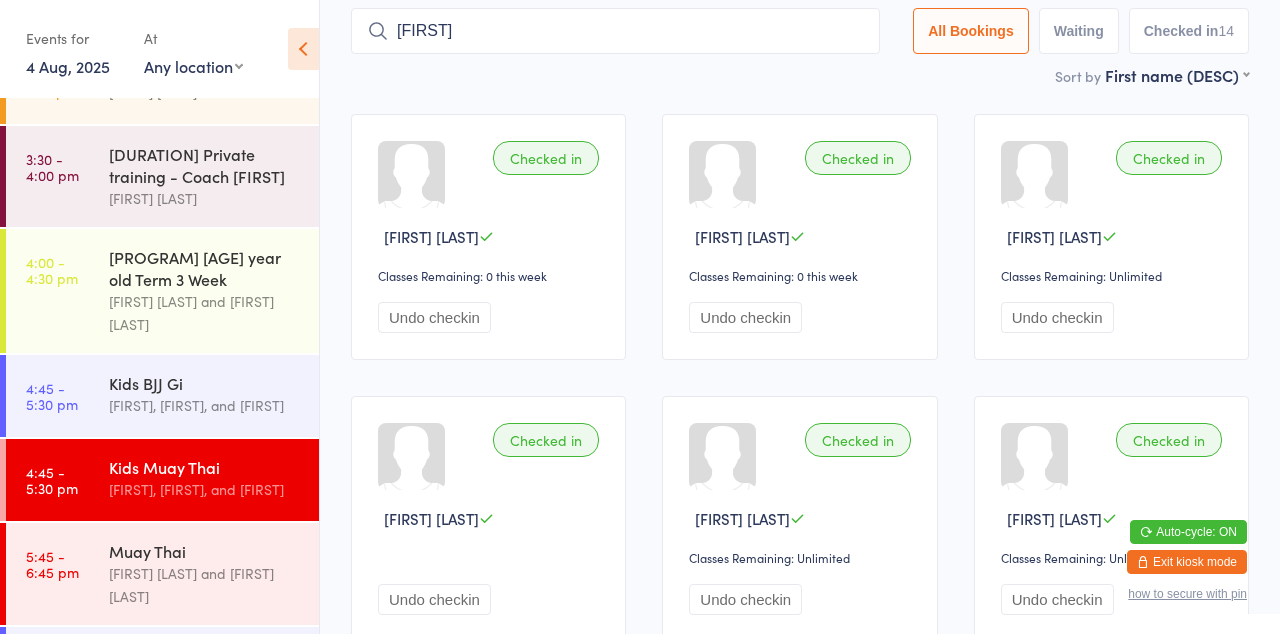 type on "[FIRST]" 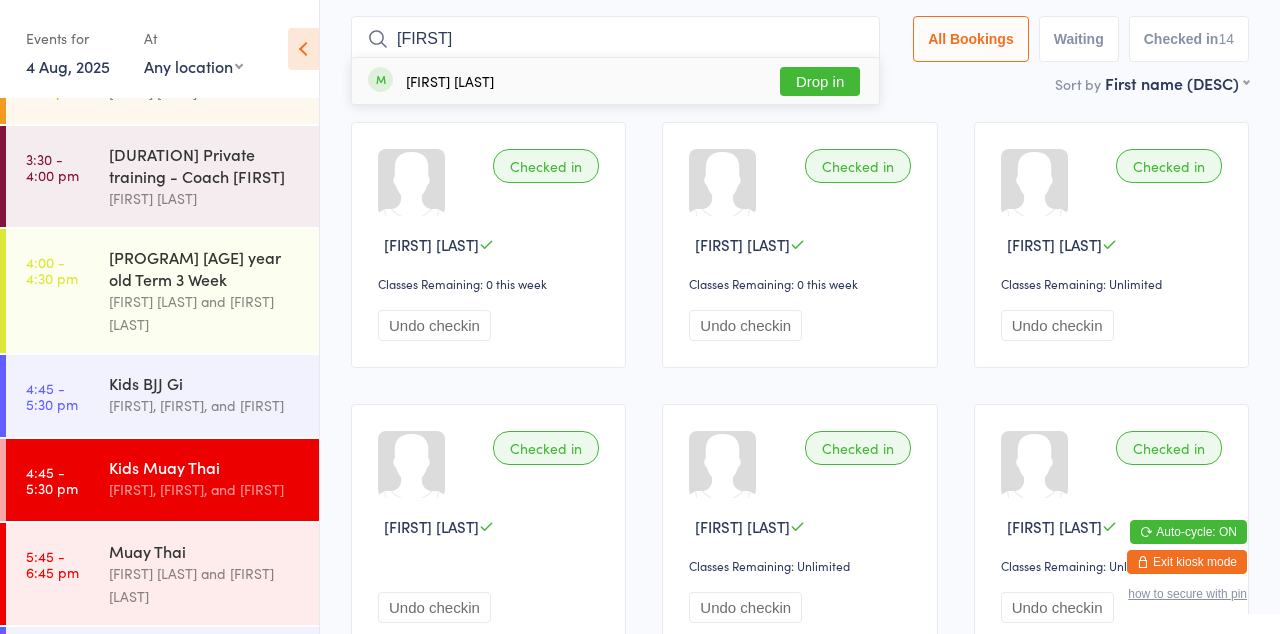 scroll, scrollTop: 110, scrollLeft: 0, axis: vertical 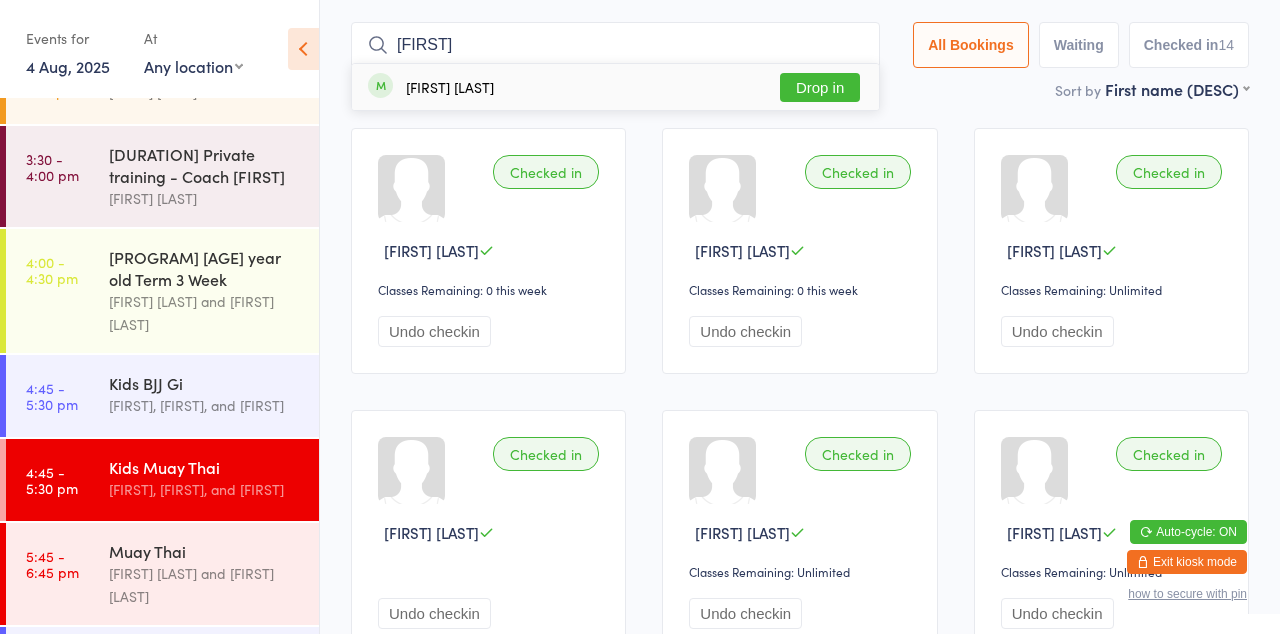 click on "Drop in" at bounding box center [820, 87] 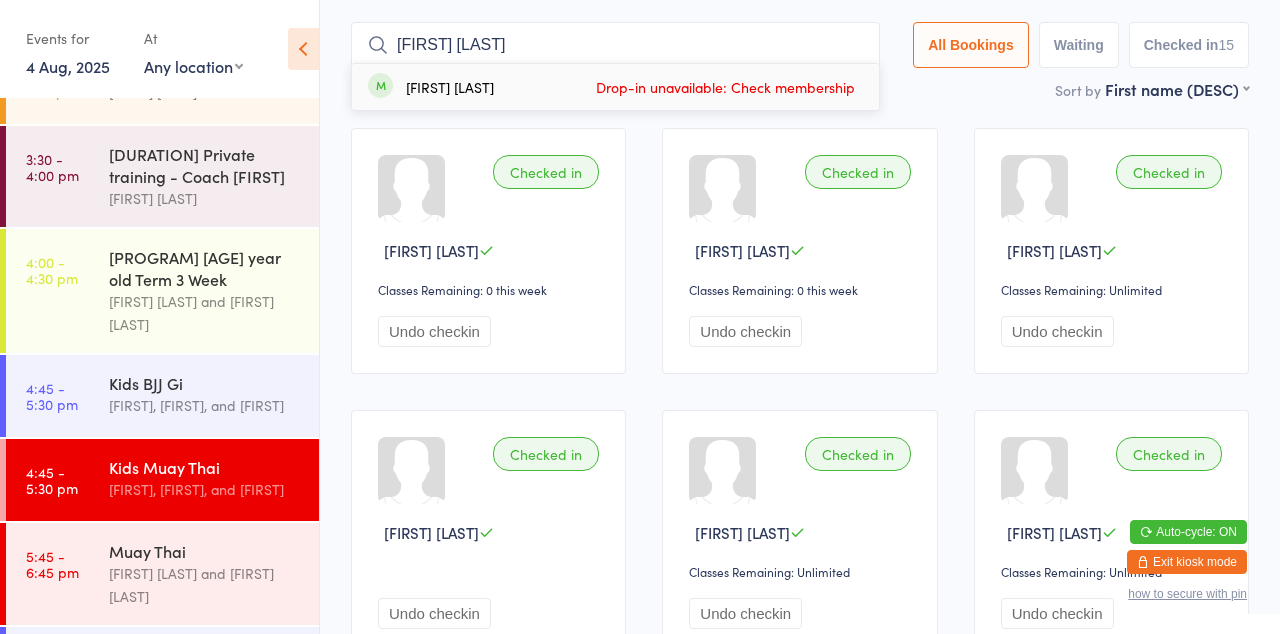 type on "[FIRST] [LAST]" 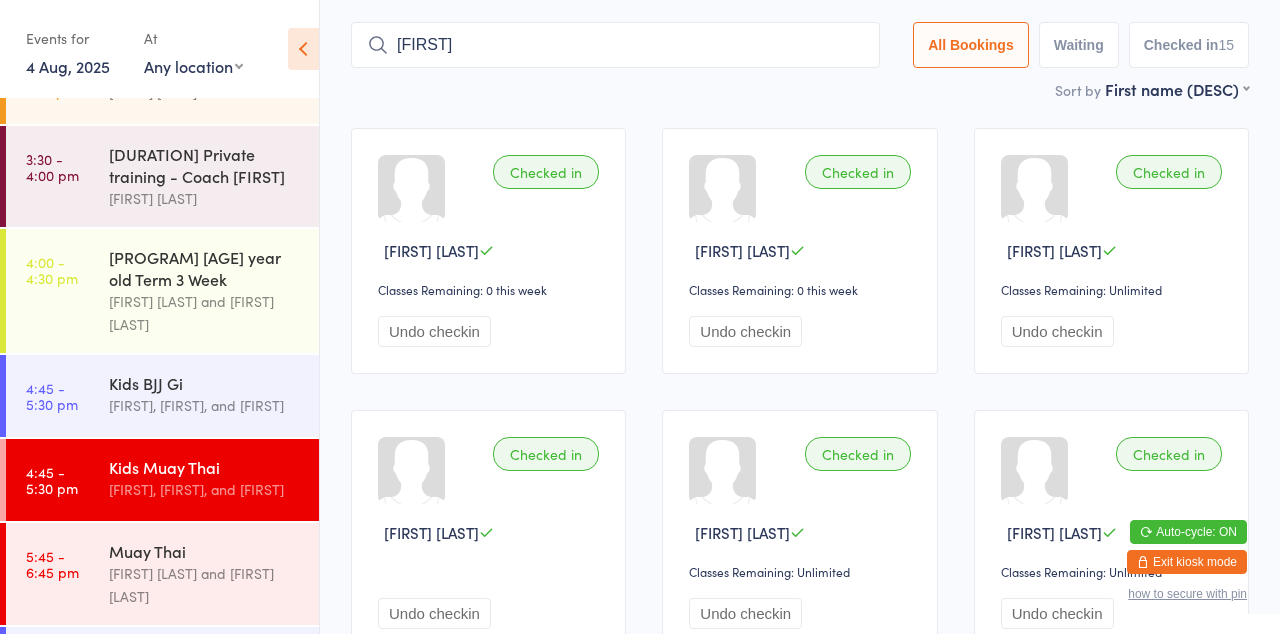 type on "[FIRST]" 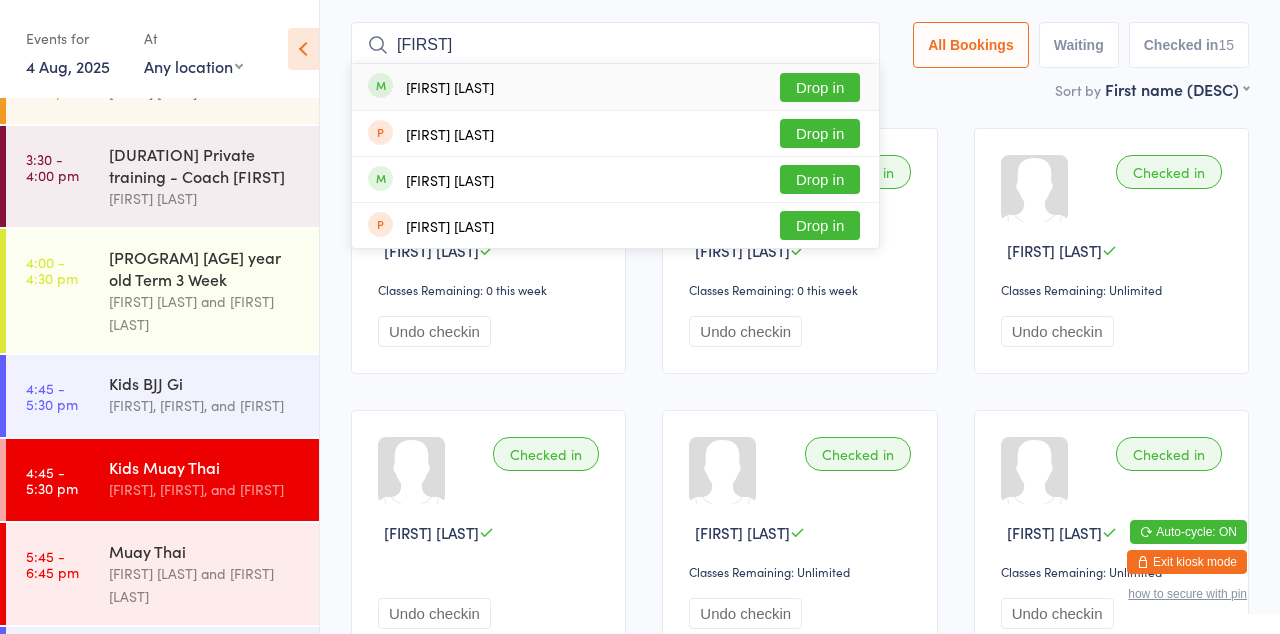 click on "Drop in" at bounding box center [820, 87] 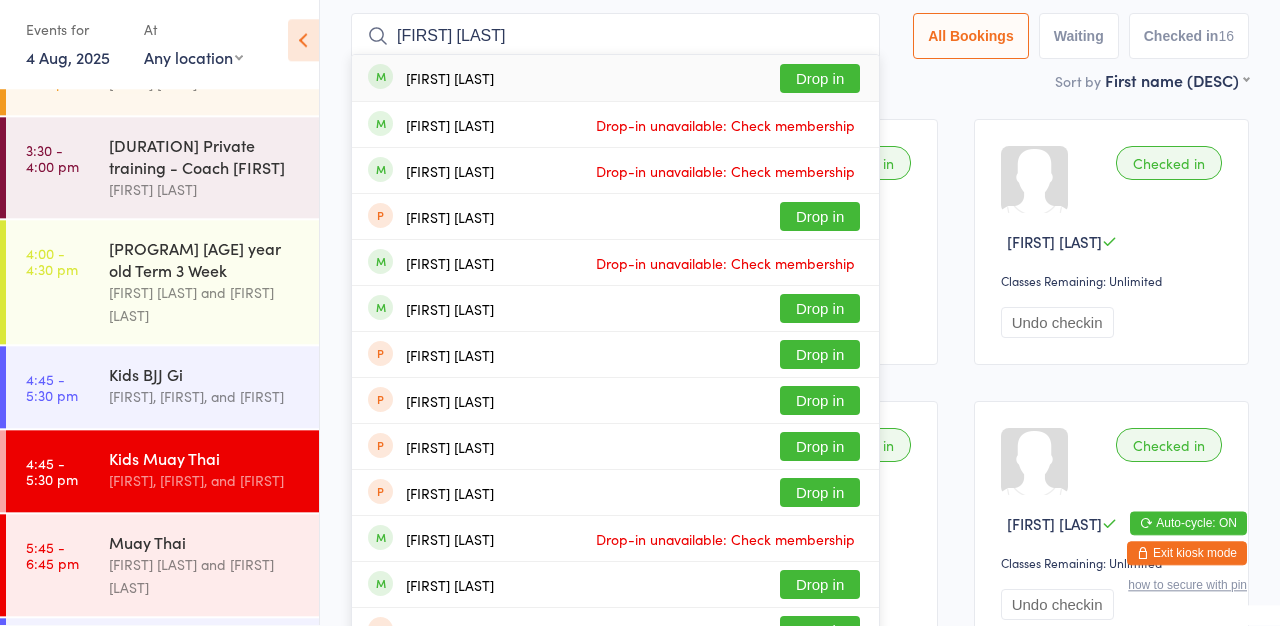 type on "[FIRST] [LAST]" 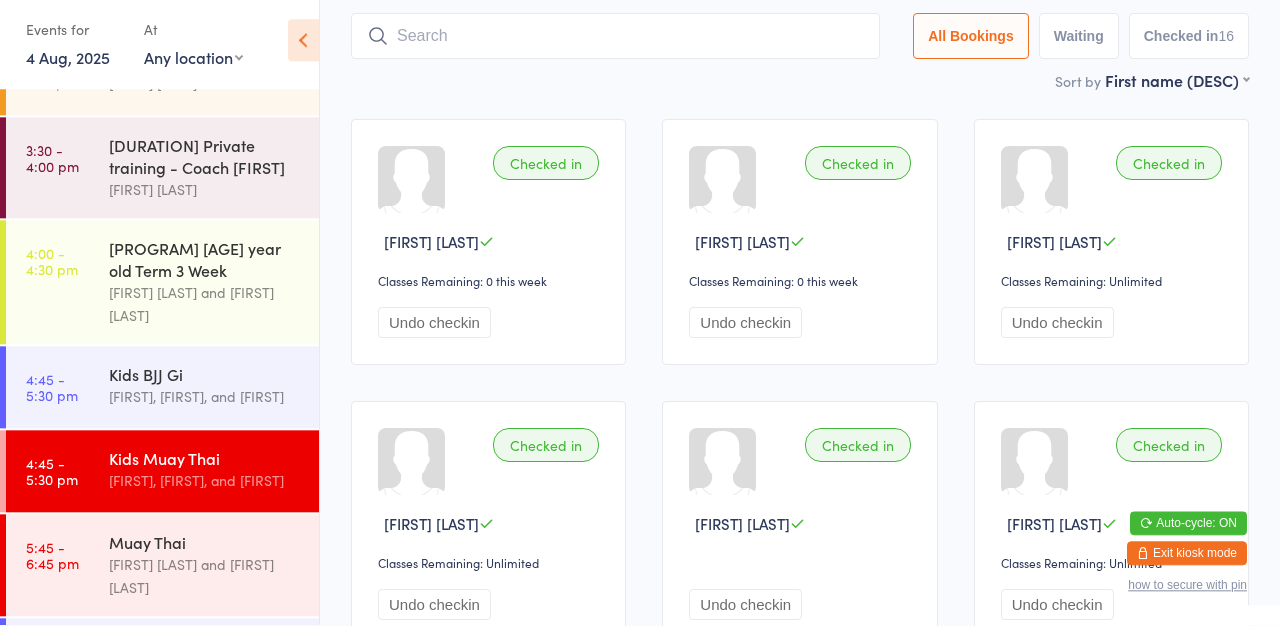 scroll, scrollTop: 110, scrollLeft: 0, axis: vertical 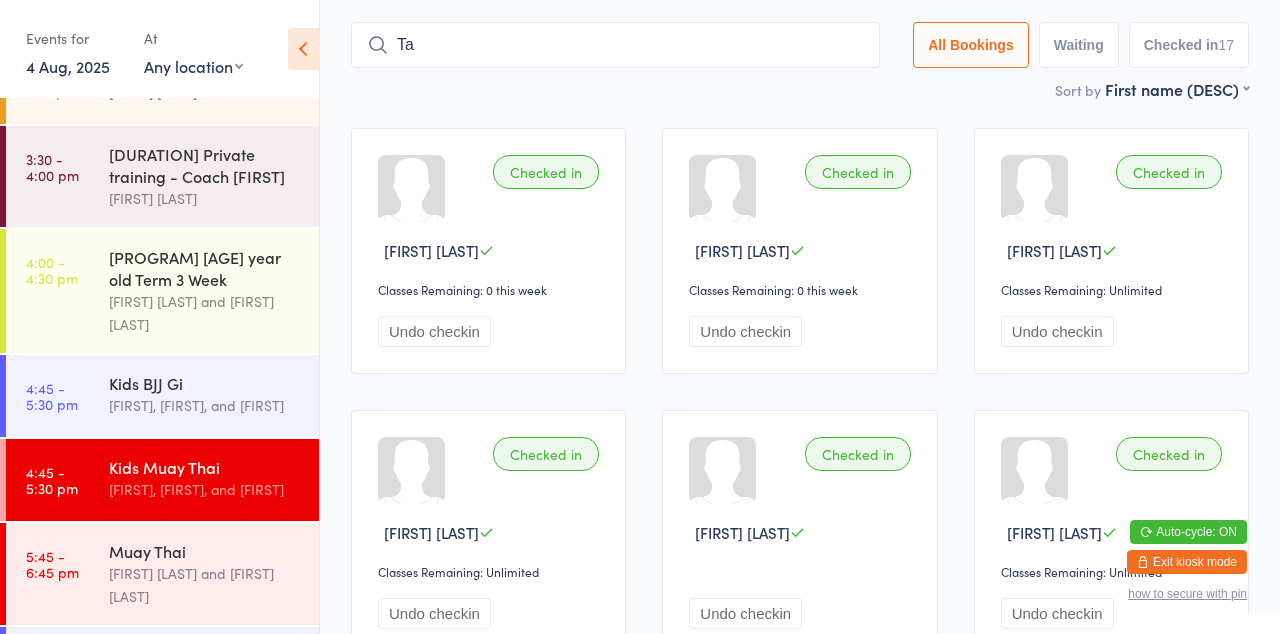 type on "T" 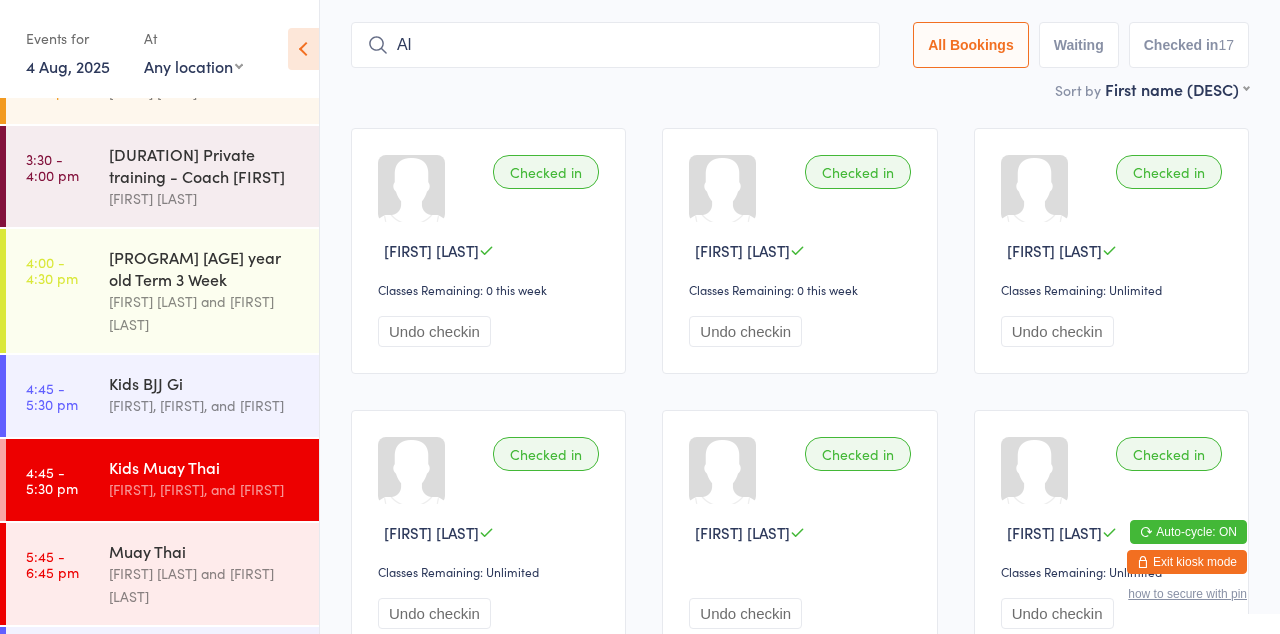 type on "A" 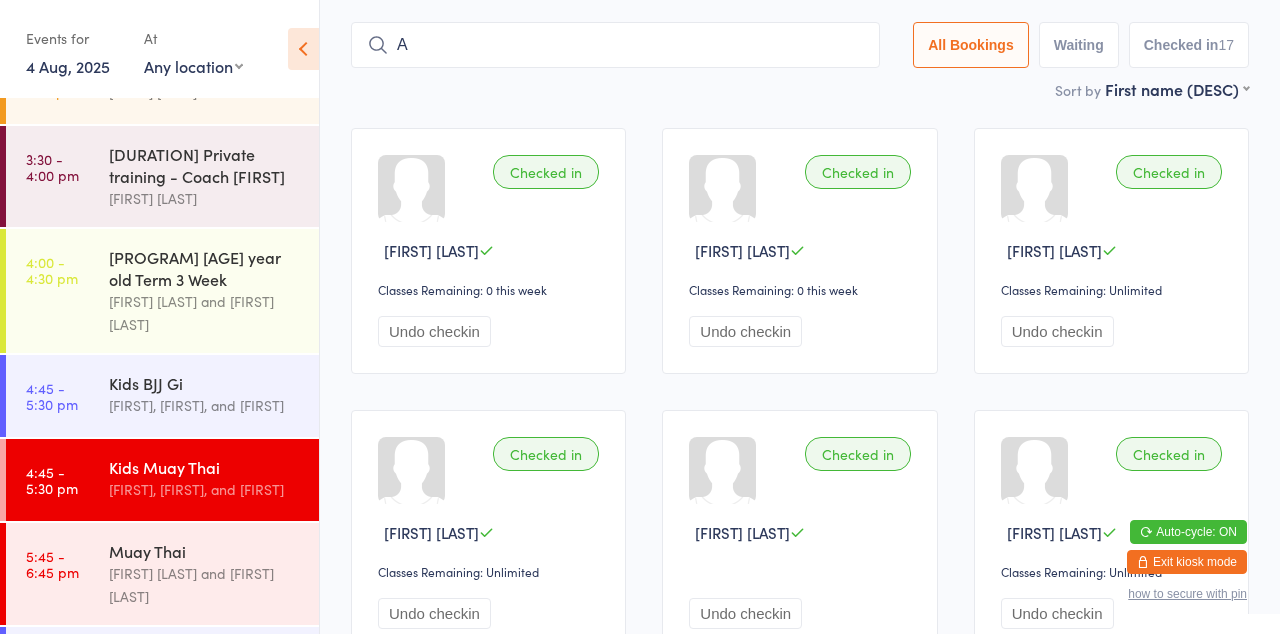 type 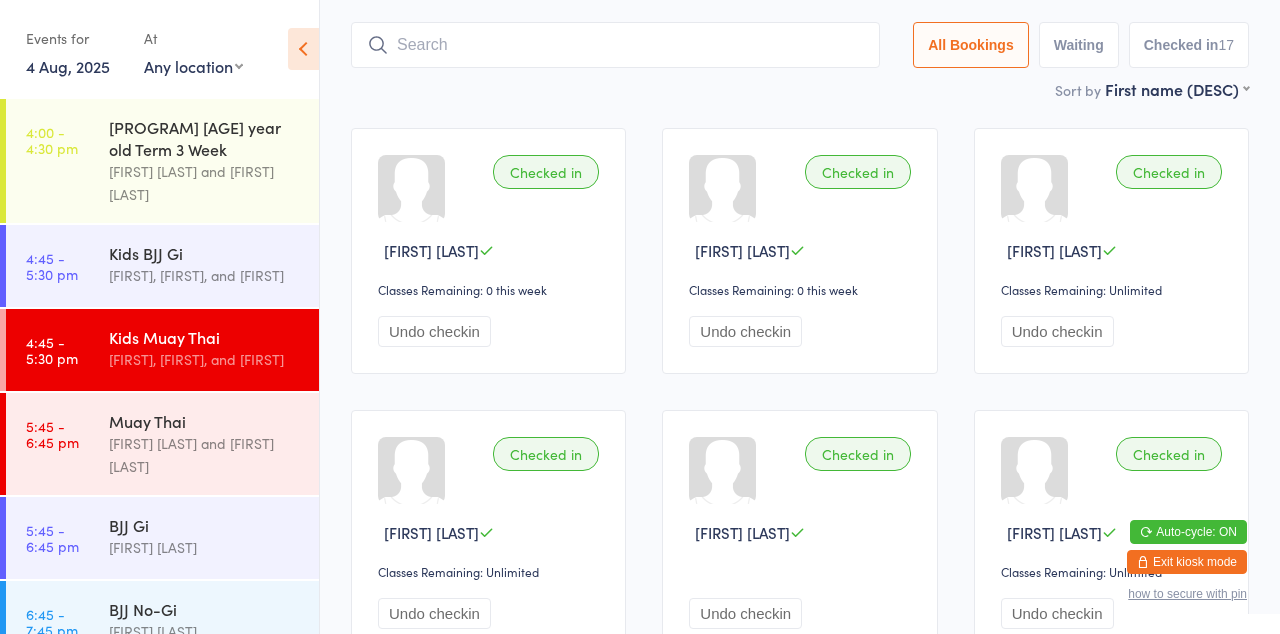 scroll, scrollTop: 827, scrollLeft: 0, axis: vertical 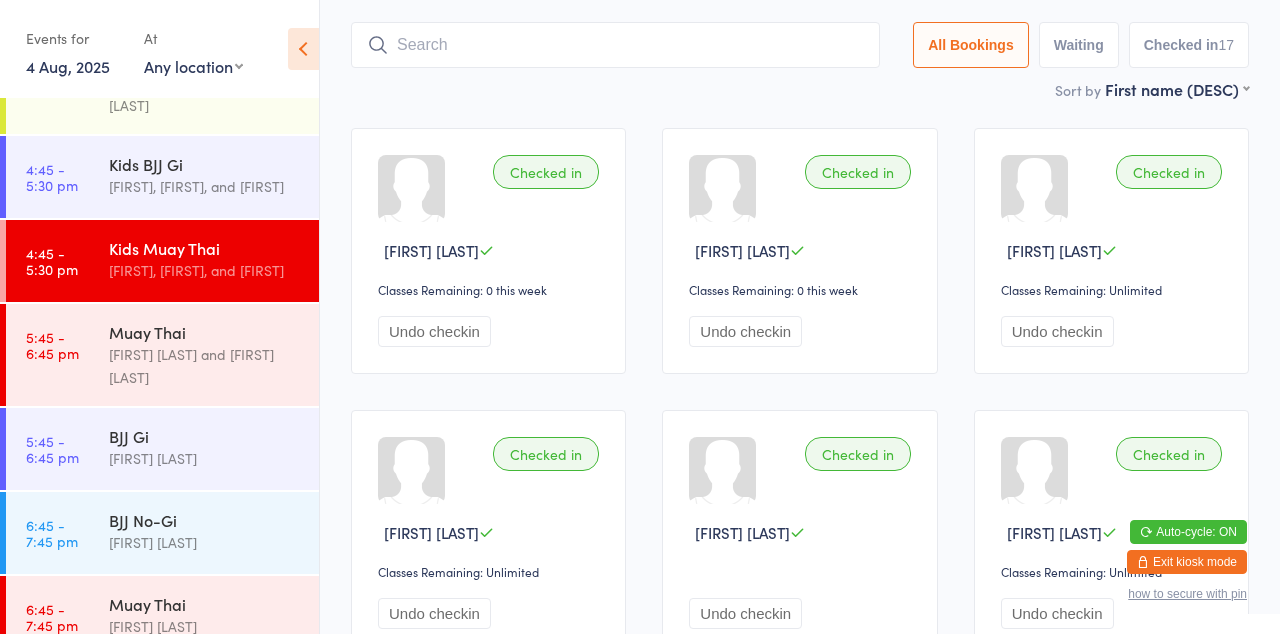 click on "[FIRST], [FIRST], and [FIRST]" at bounding box center [205, 270] 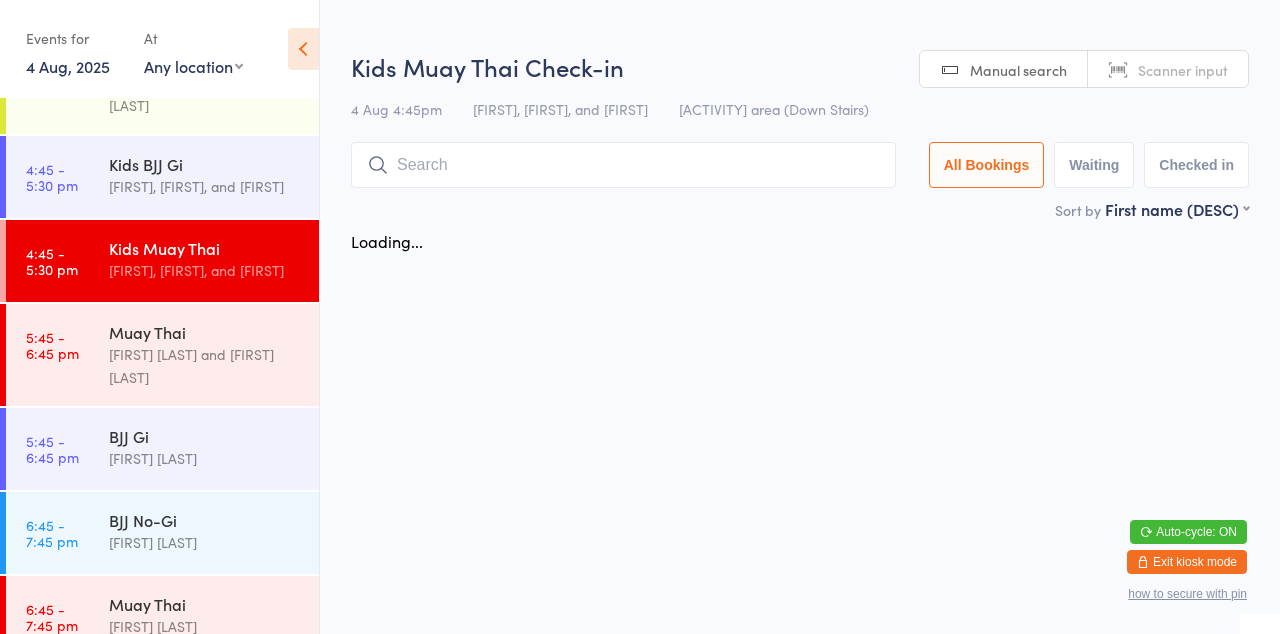 scroll, scrollTop: 0, scrollLeft: 0, axis: both 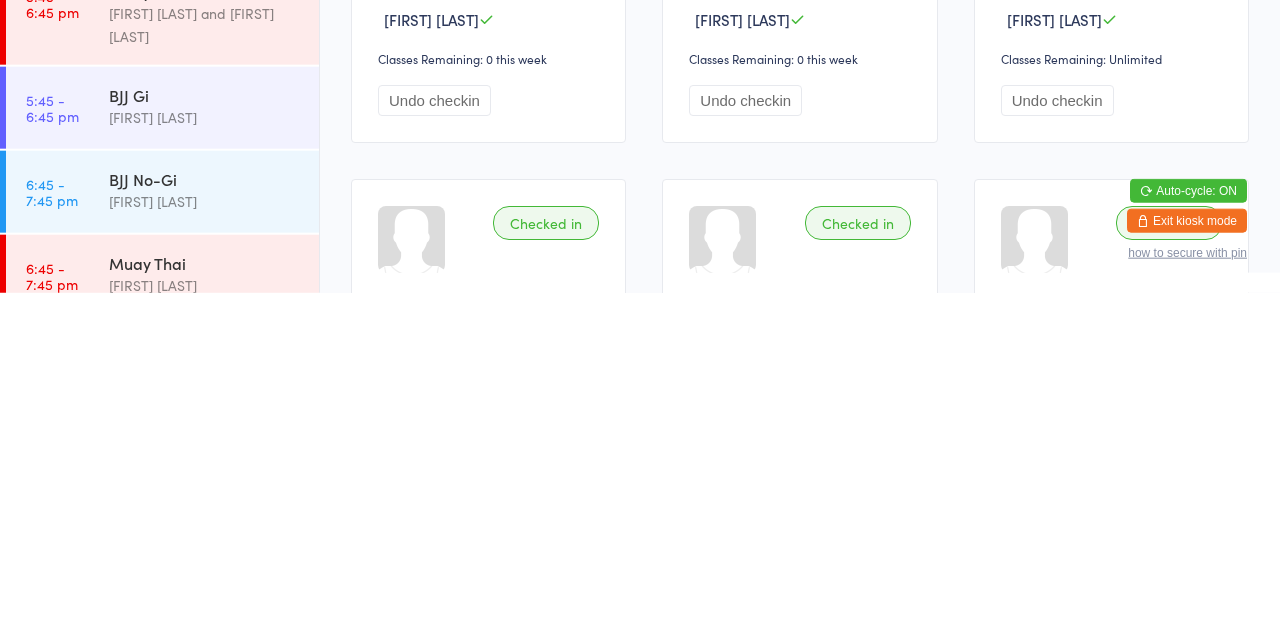 click on "[FIRST] [LAST] and [FIRST] [LAST]" at bounding box center [205, 366] 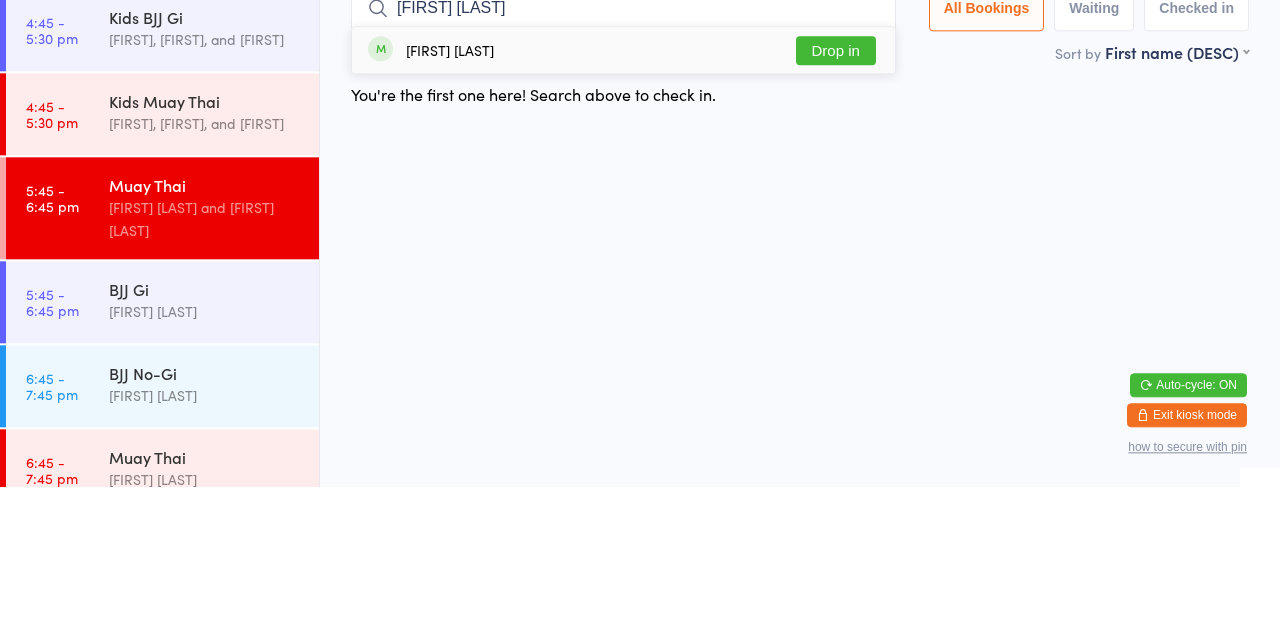 type on "[FIRST] [LAST]" 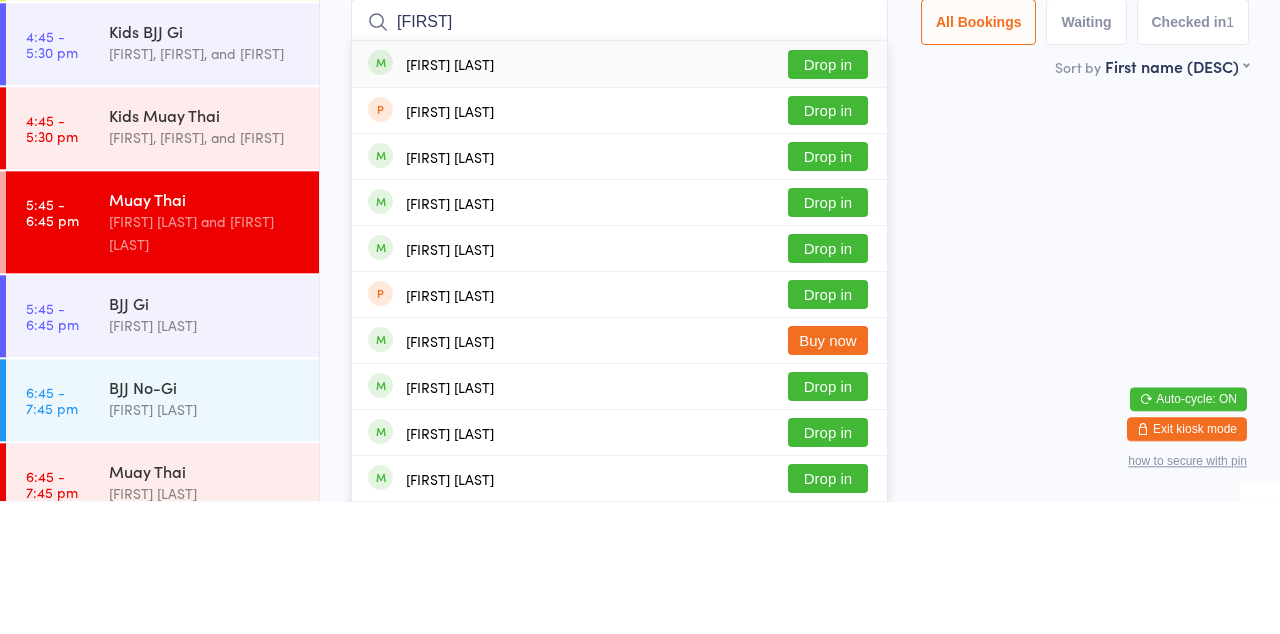 type on "[FIRST]" 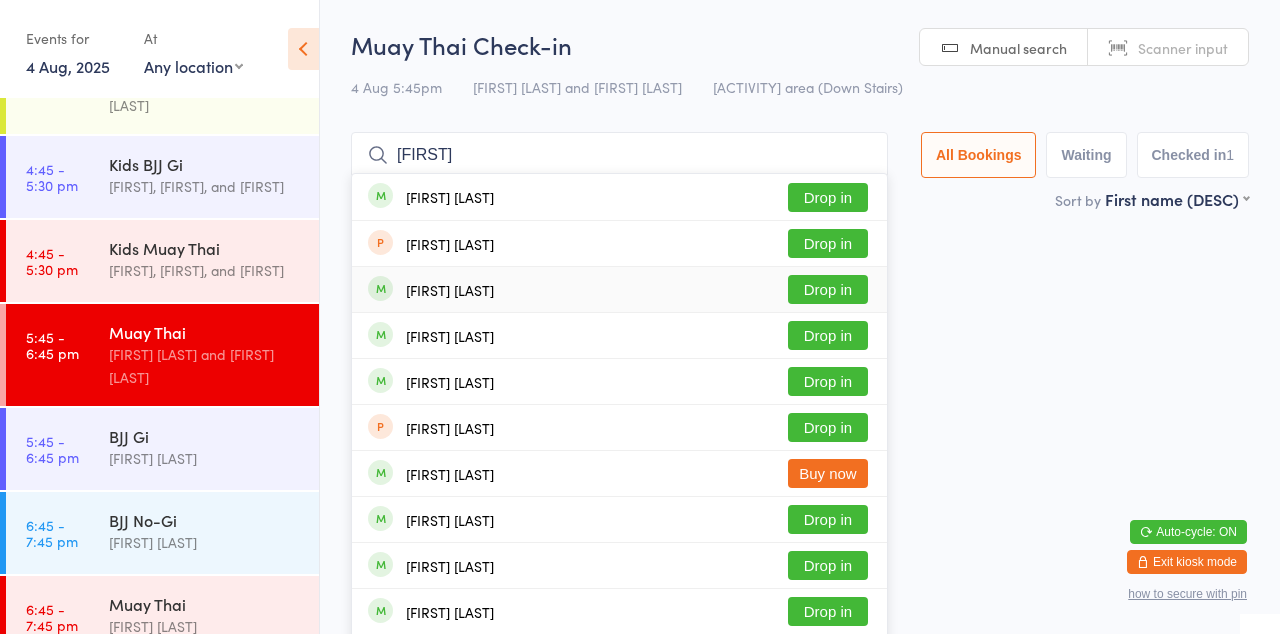 click on "Drop in" at bounding box center (828, 289) 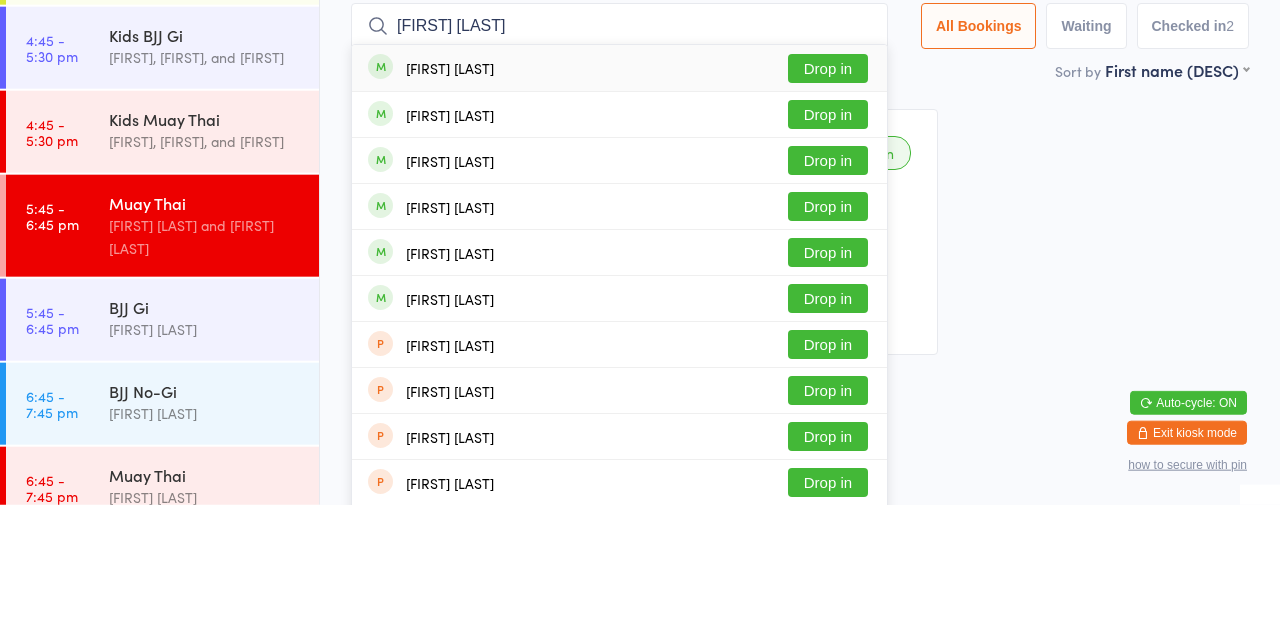 type on "[FIRST] [LAST]" 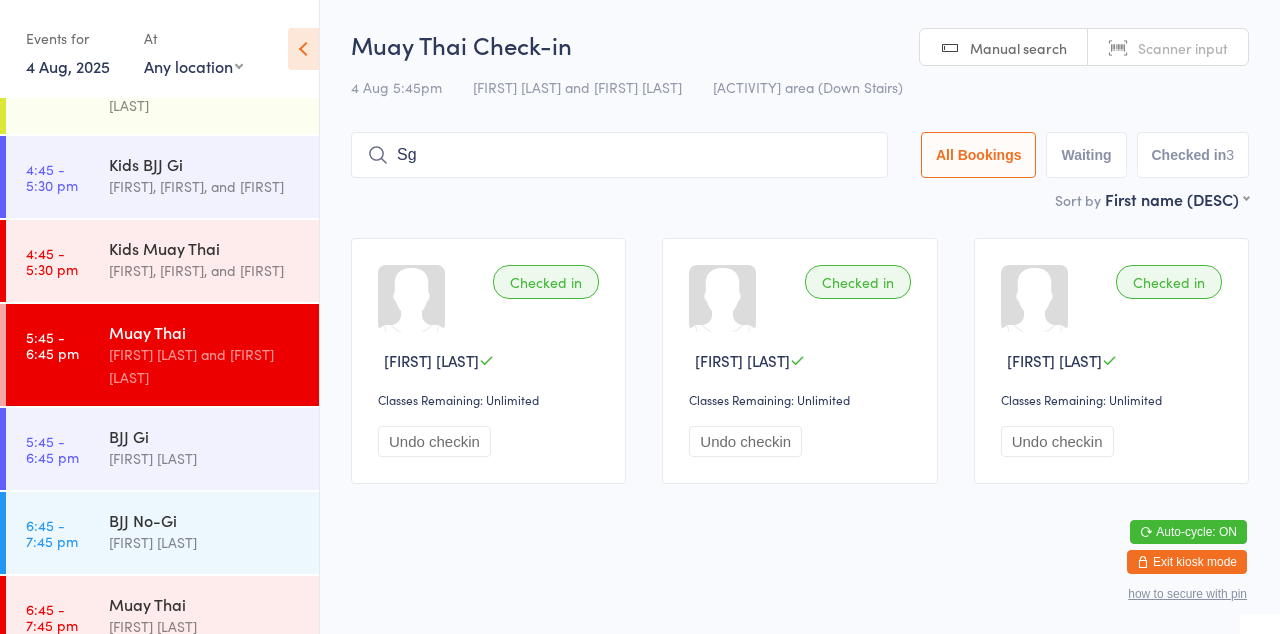 type on "S" 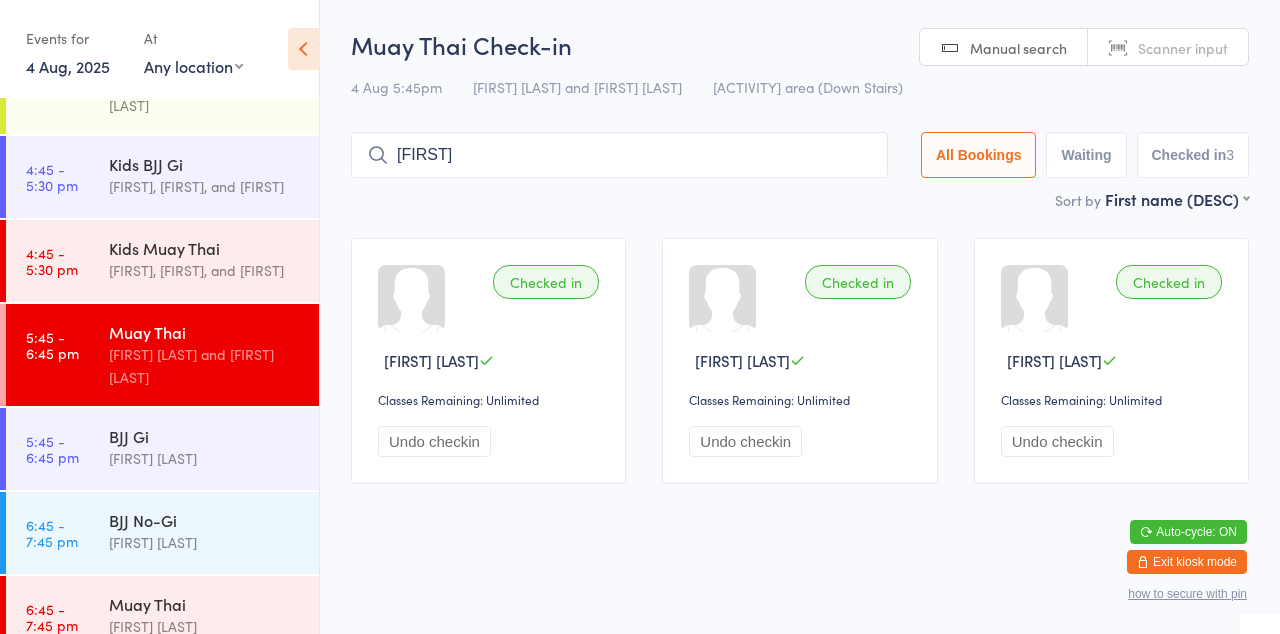type on "[FIRST]" 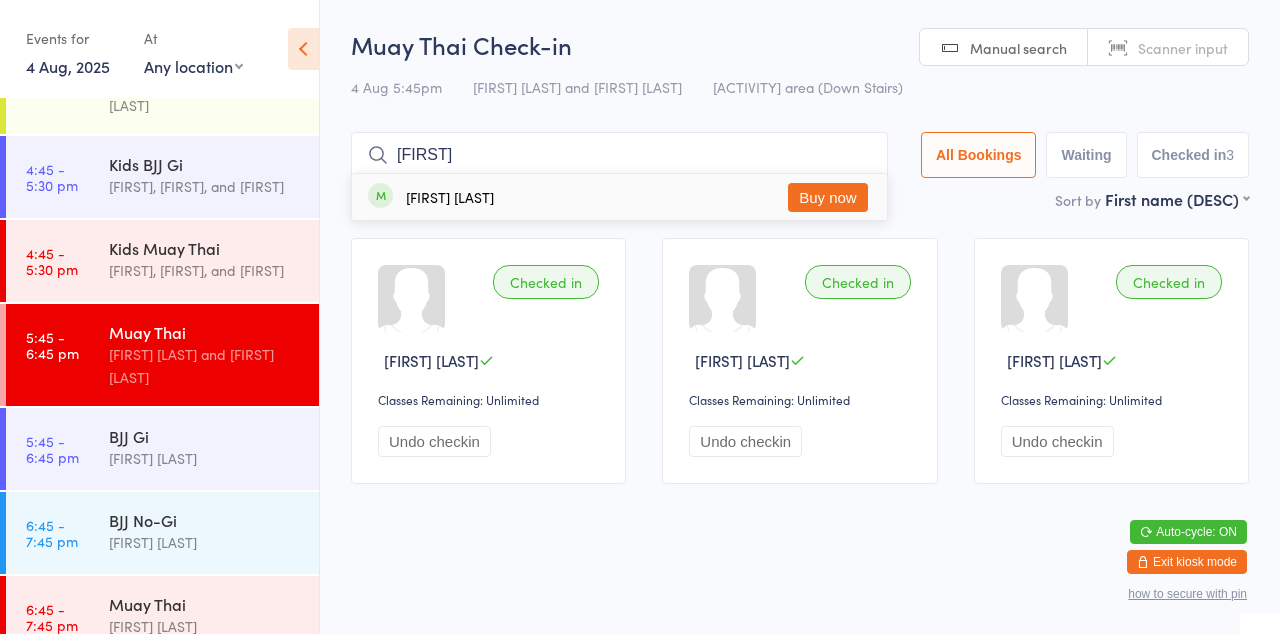 click on "[FIRST]" at bounding box center [619, 155] 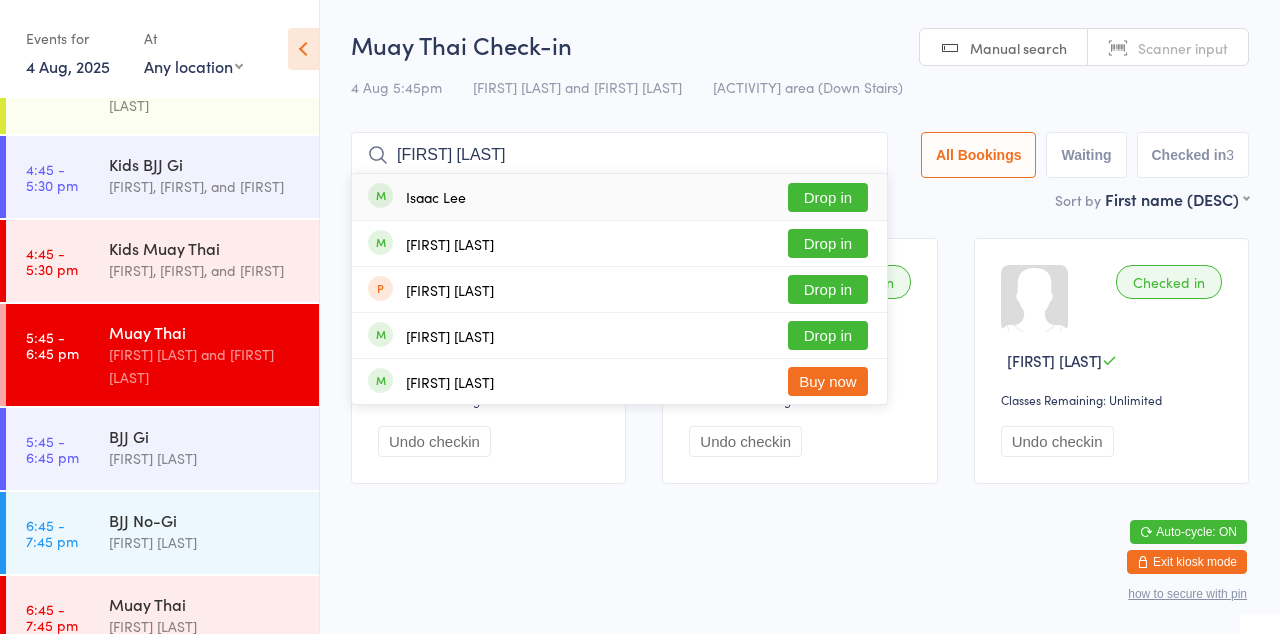type on "[FIRST] [LAST]" 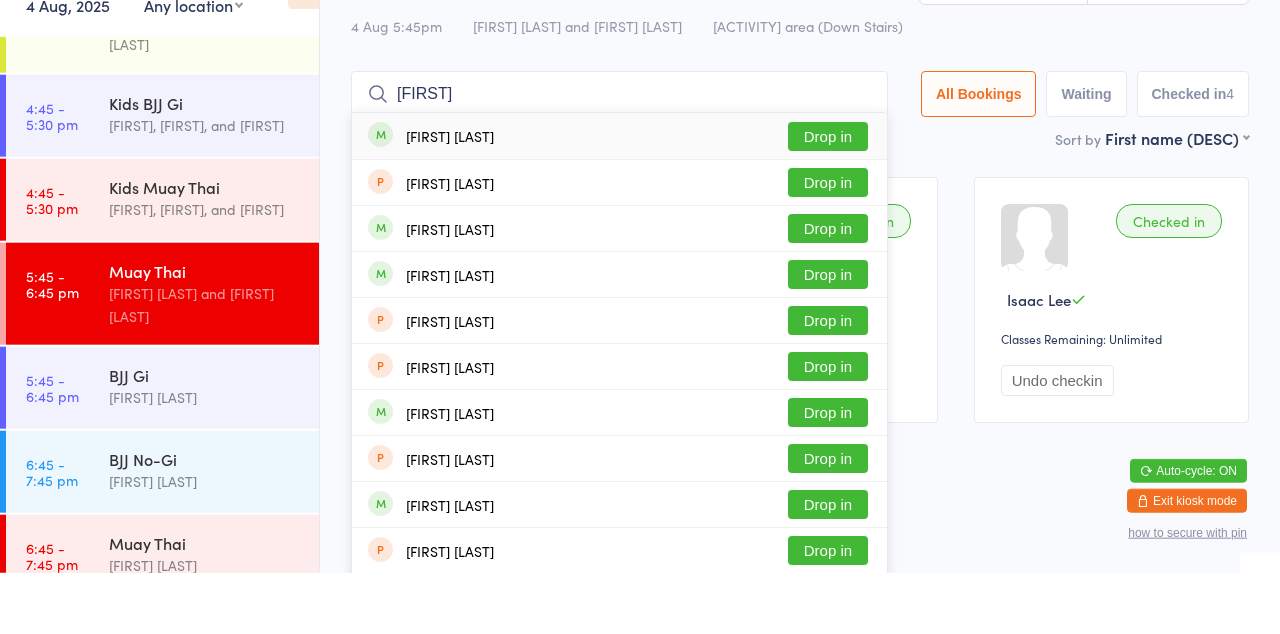 type on "[FIRST]" 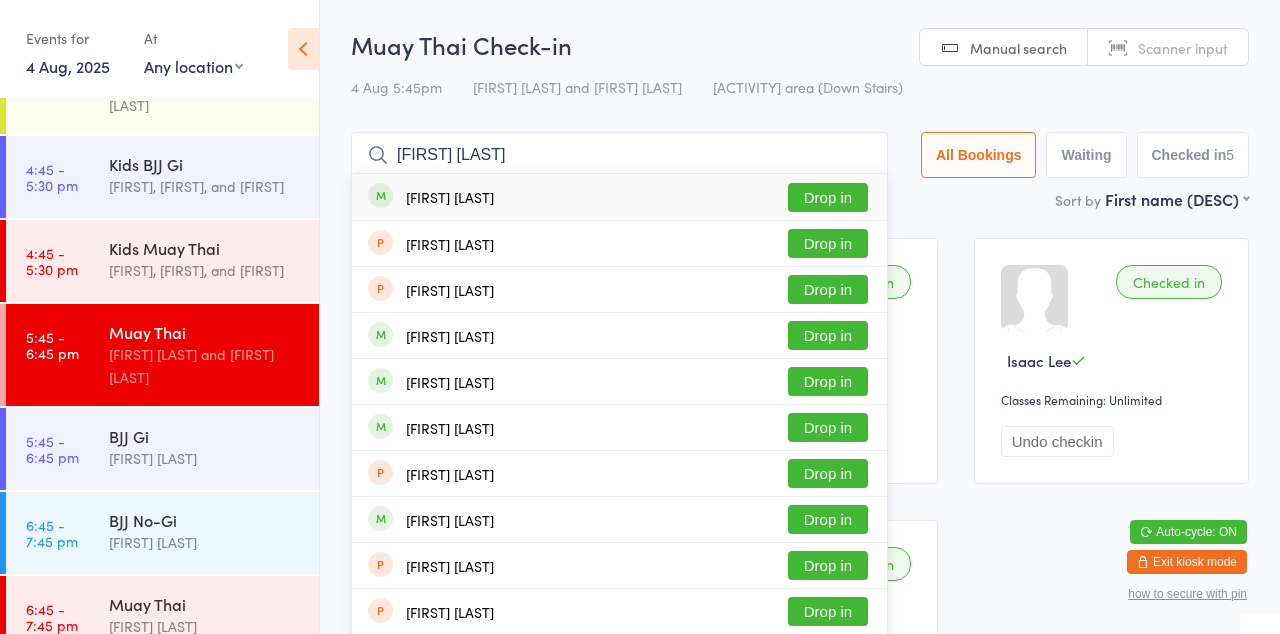 type on "[FIRST] [LAST]" 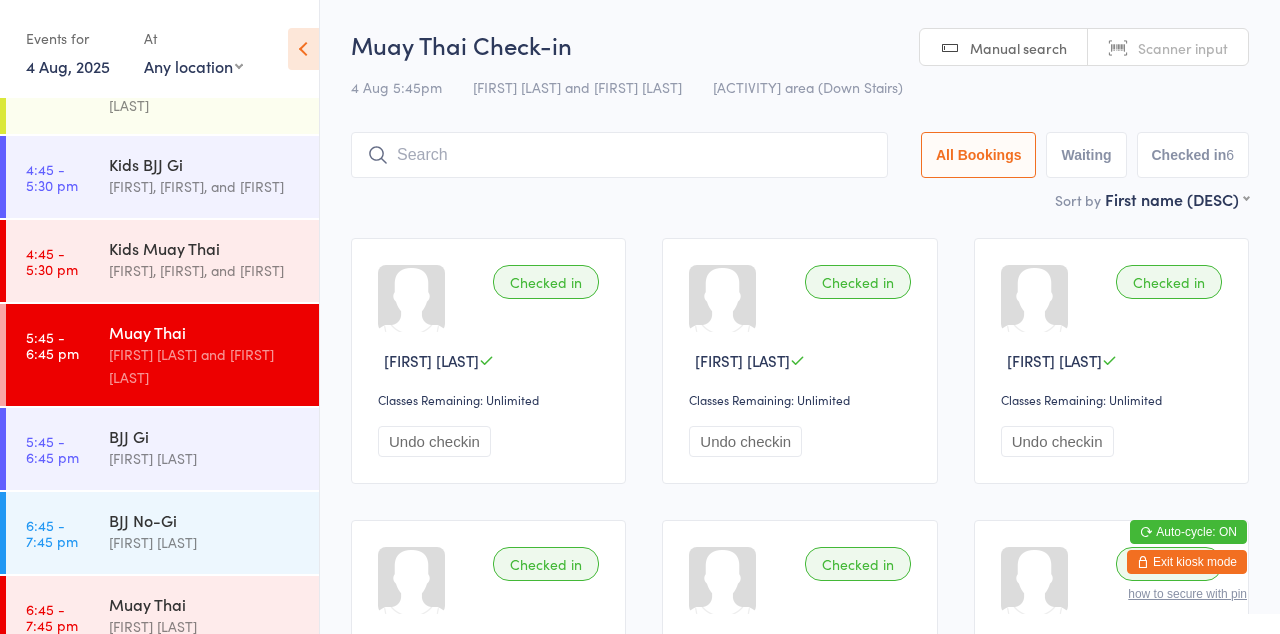 click at bounding box center [619, 155] 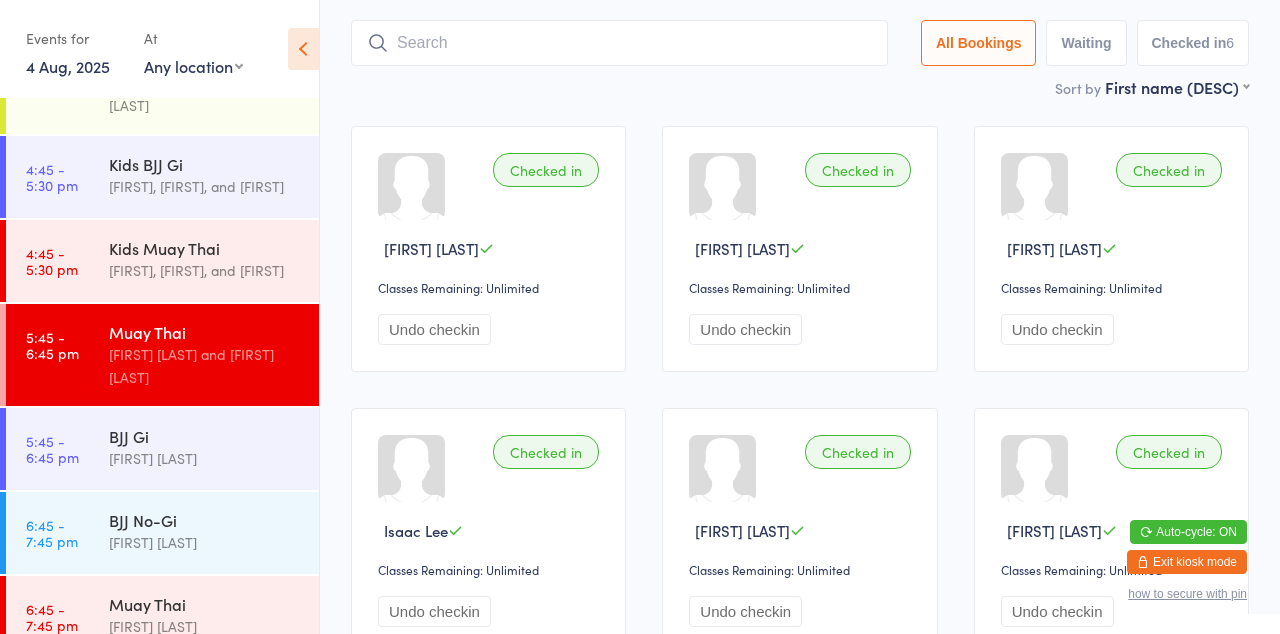 scroll, scrollTop: 132, scrollLeft: 0, axis: vertical 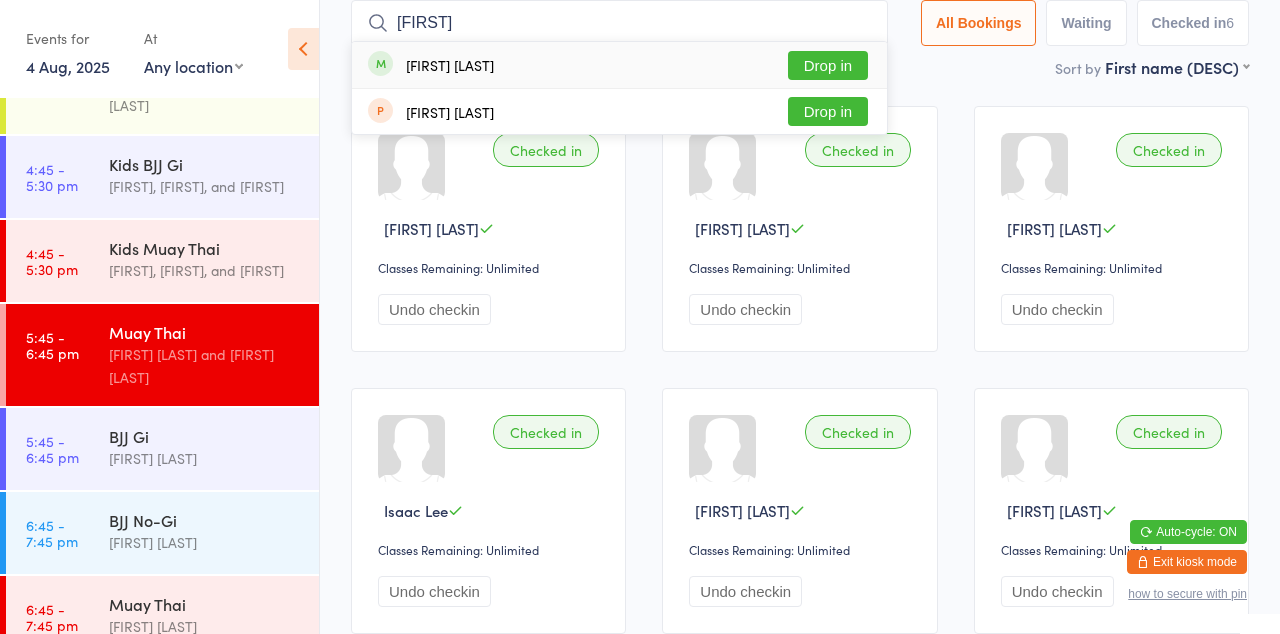 type on "[FIRST]" 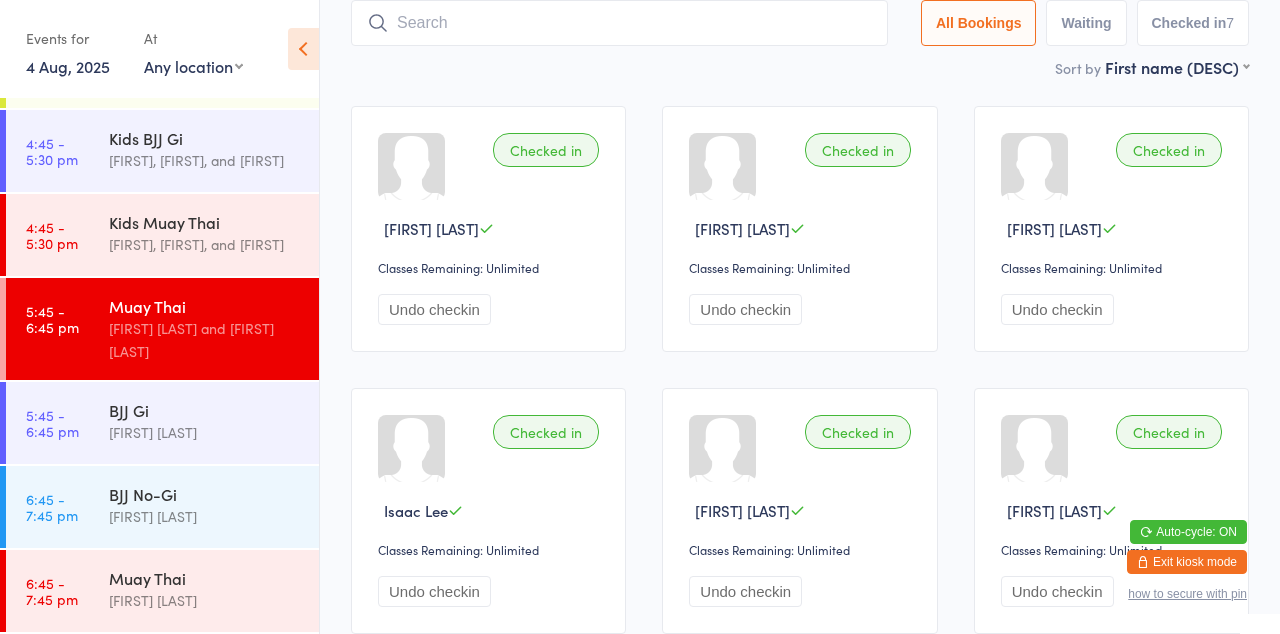 scroll, scrollTop: 921, scrollLeft: 0, axis: vertical 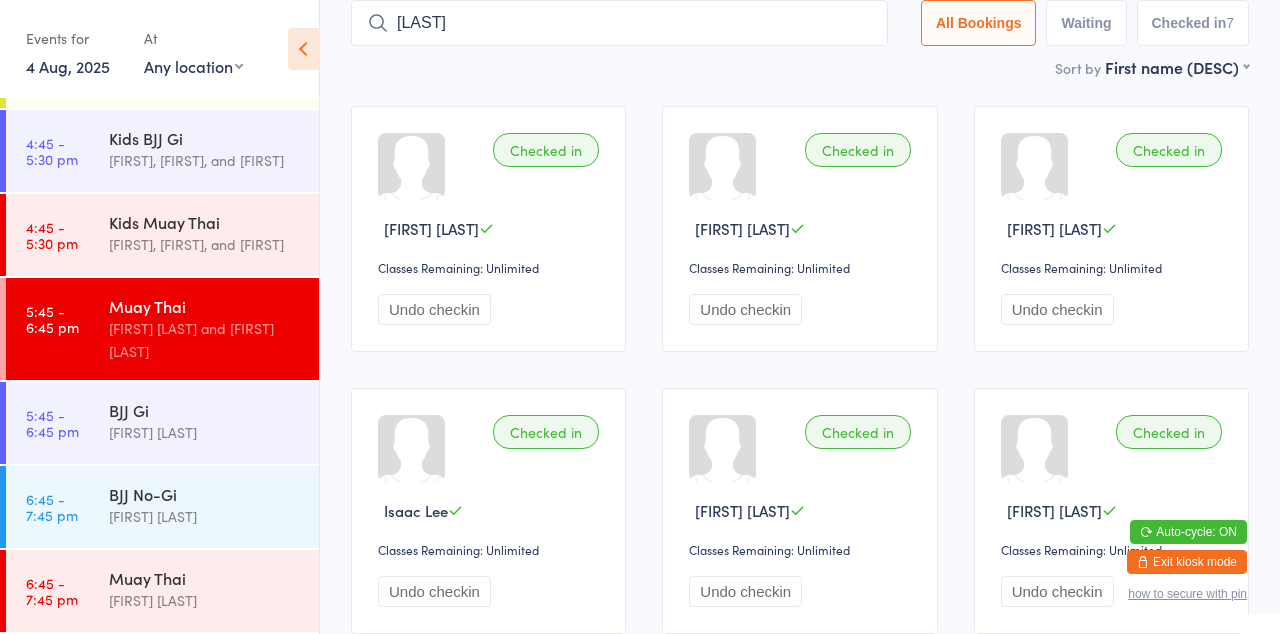 type on "[LAST]" 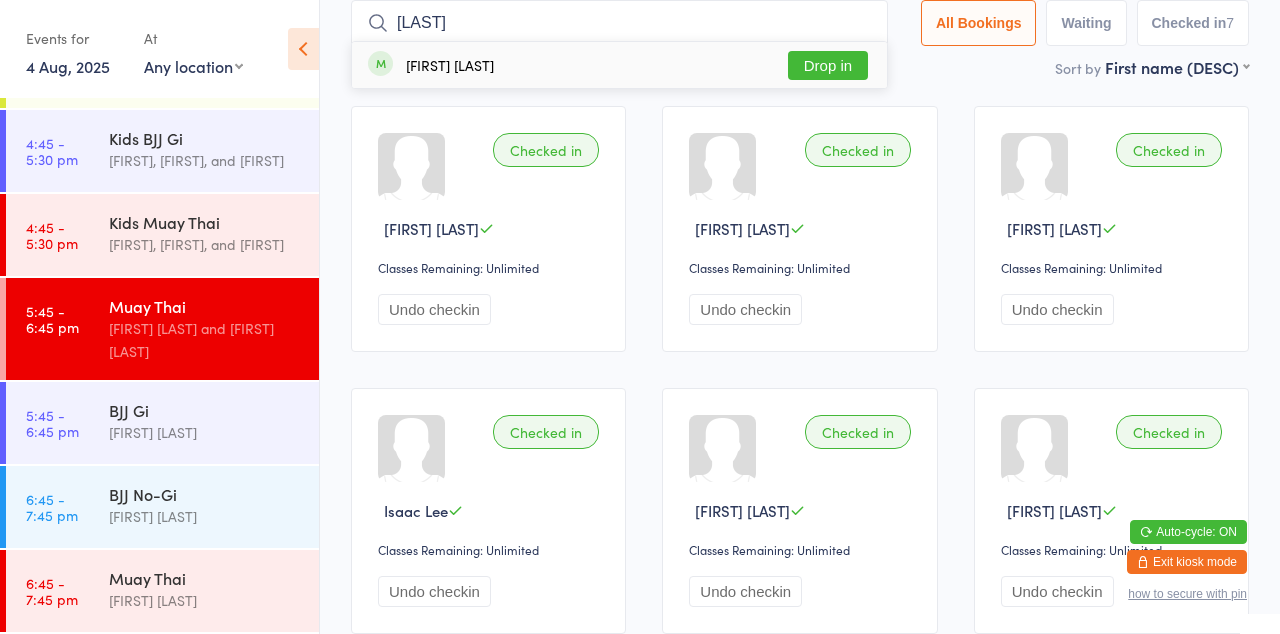 click on "Drop in" at bounding box center (828, 65) 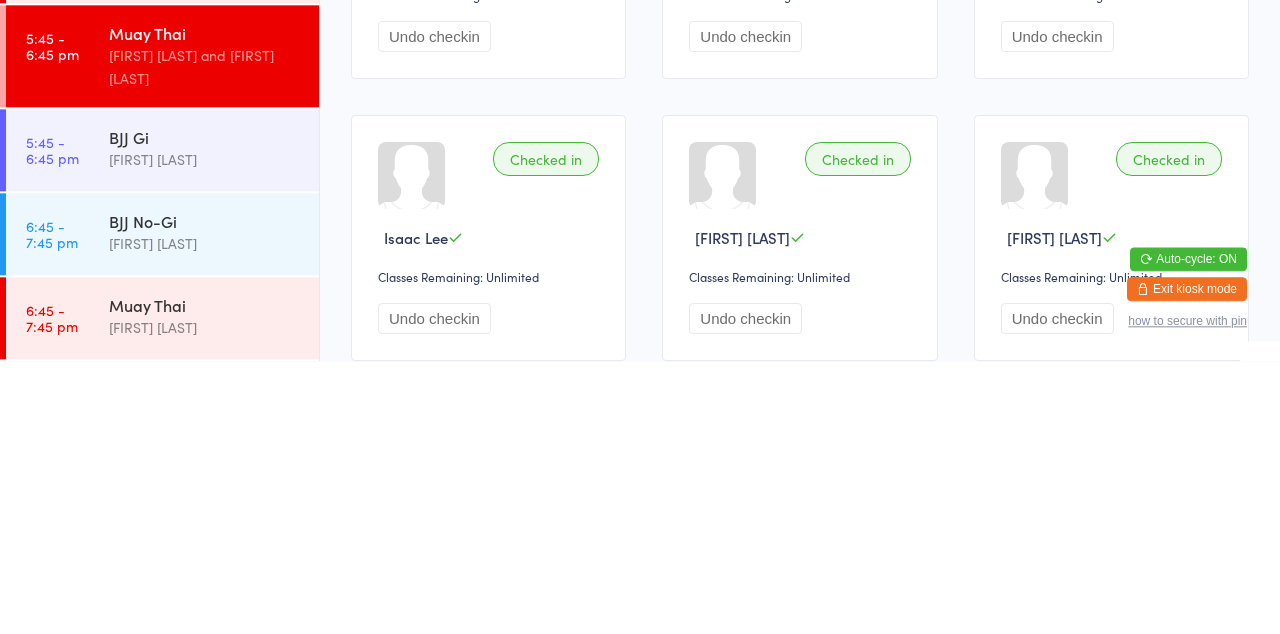 scroll, scrollTop: 132, scrollLeft: 0, axis: vertical 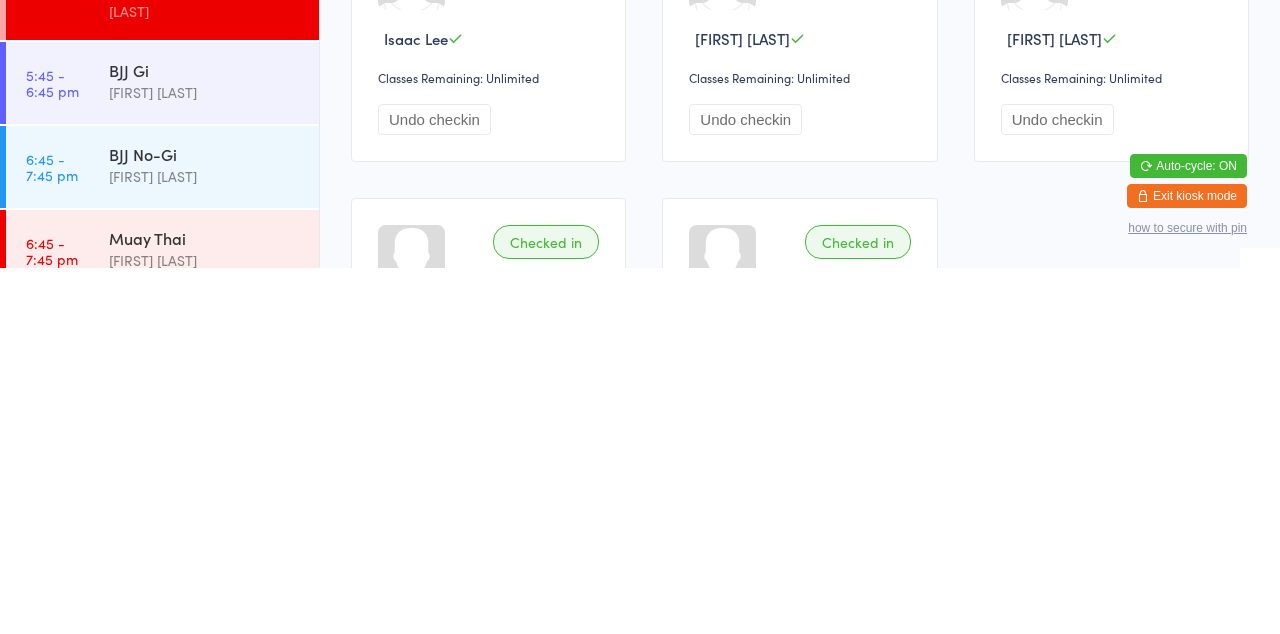 click on "[FIRST] [LAST]" at bounding box center (205, 626) 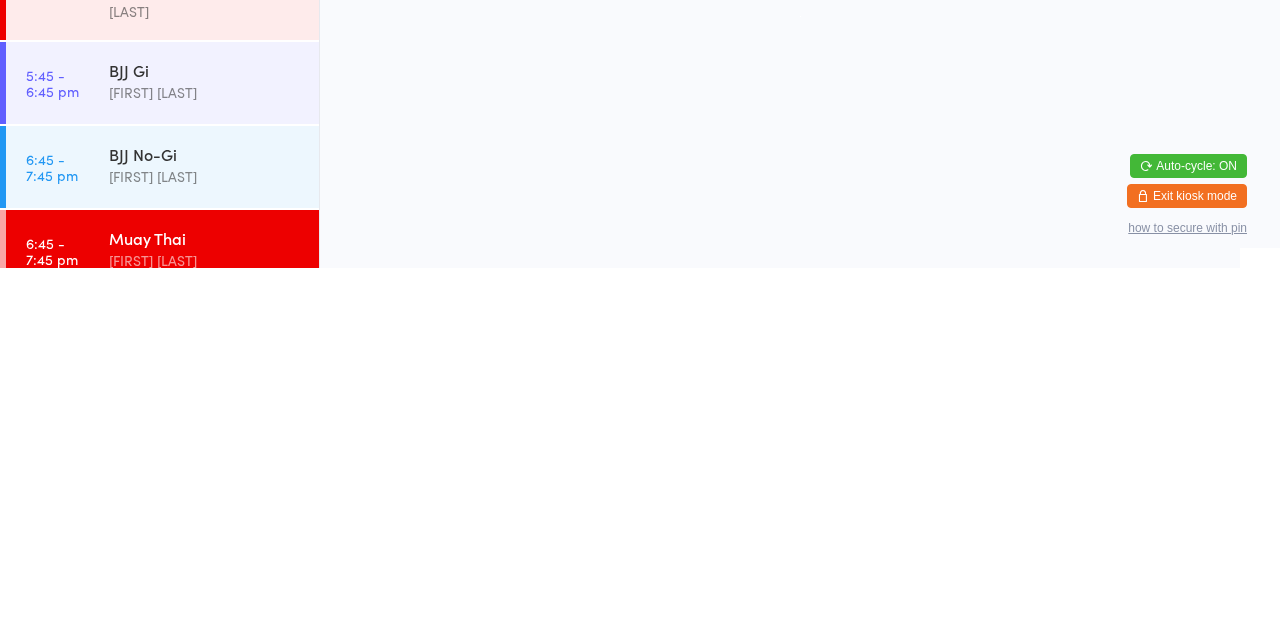 scroll, scrollTop: 0, scrollLeft: 0, axis: both 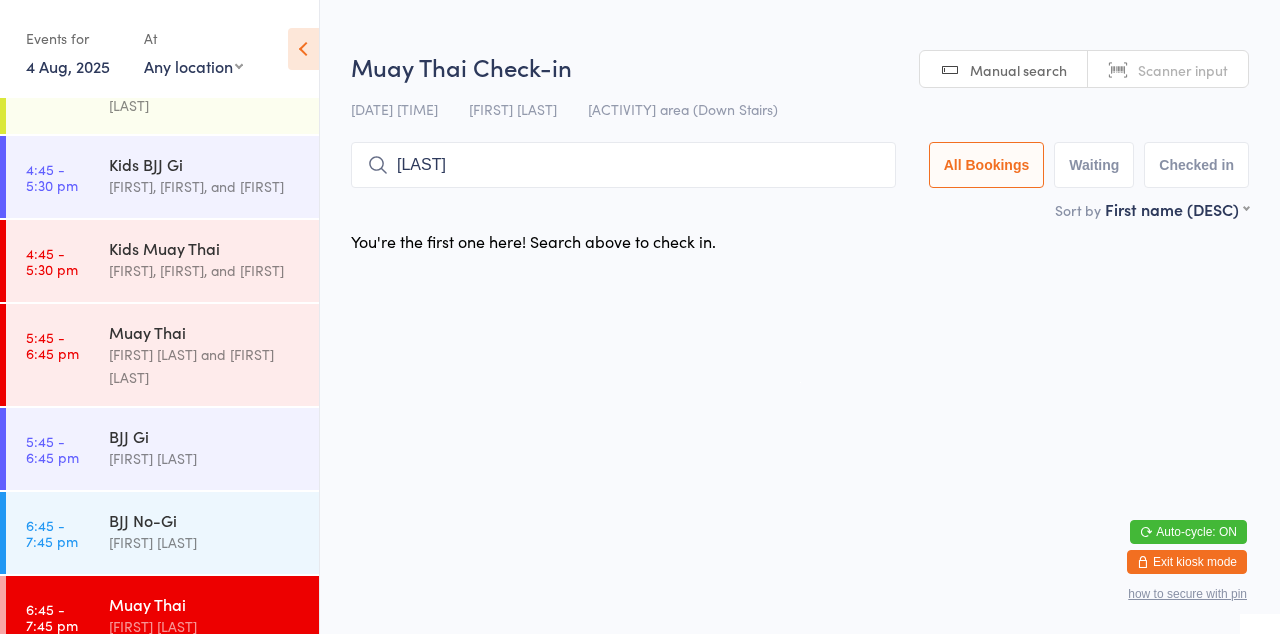 type on "[LAST]" 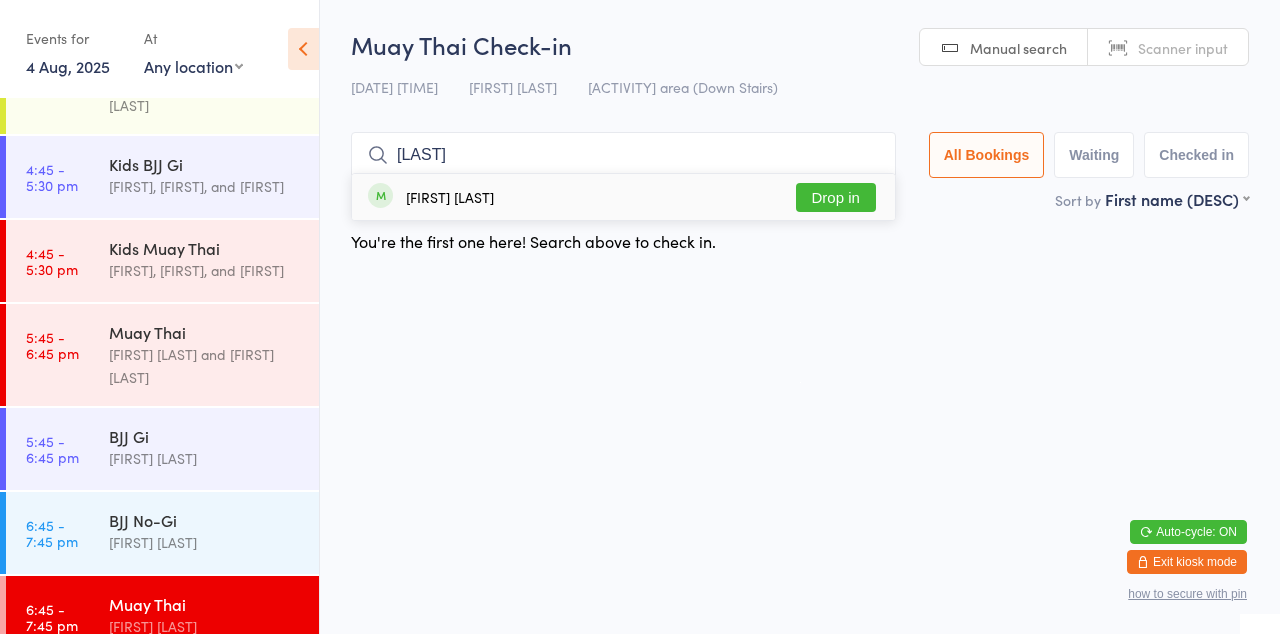 click on "Drop in" at bounding box center [836, 197] 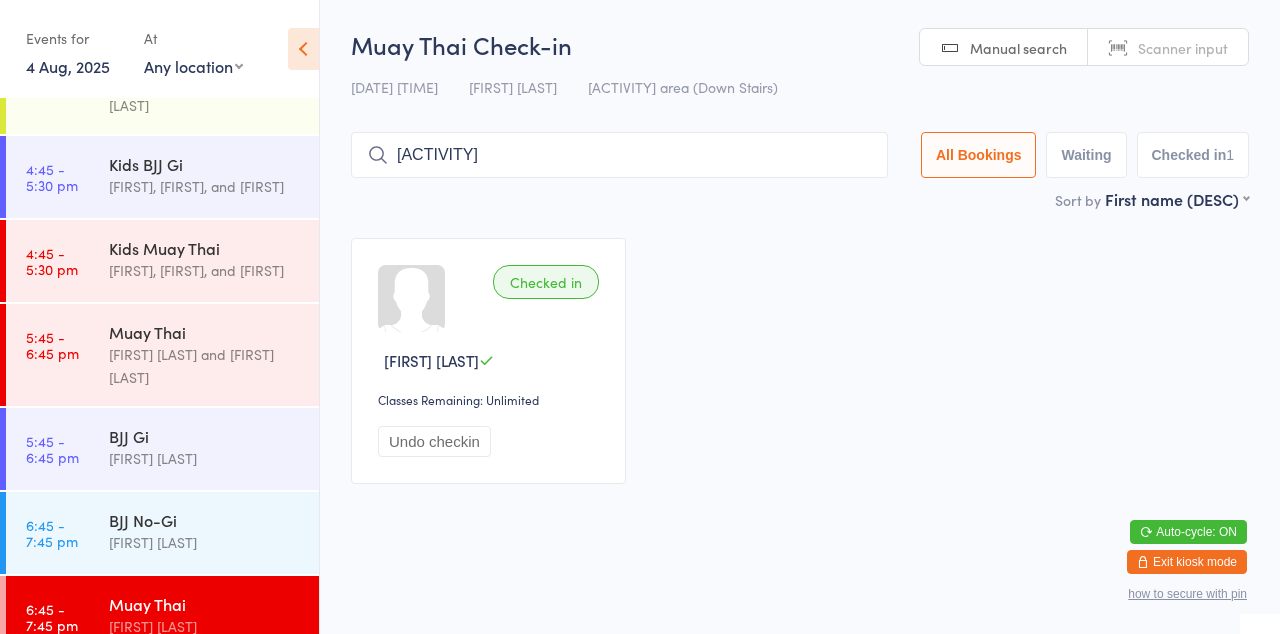 type on "[ACTIVITY]" 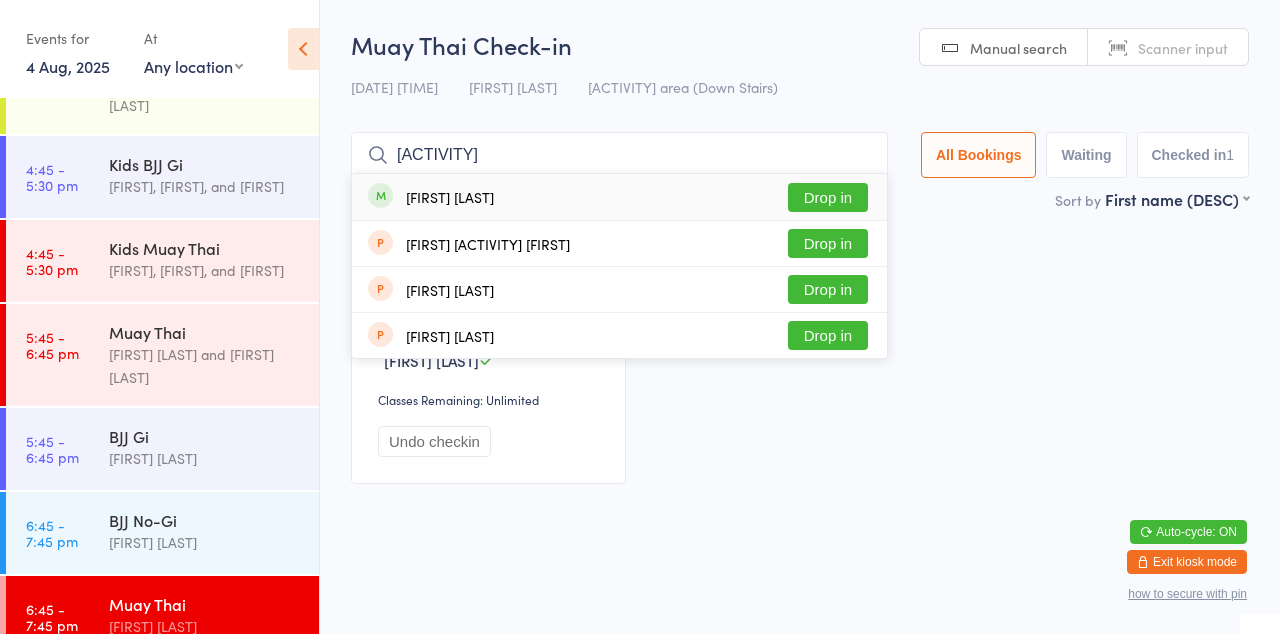 click on "Drop in" at bounding box center (828, 197) 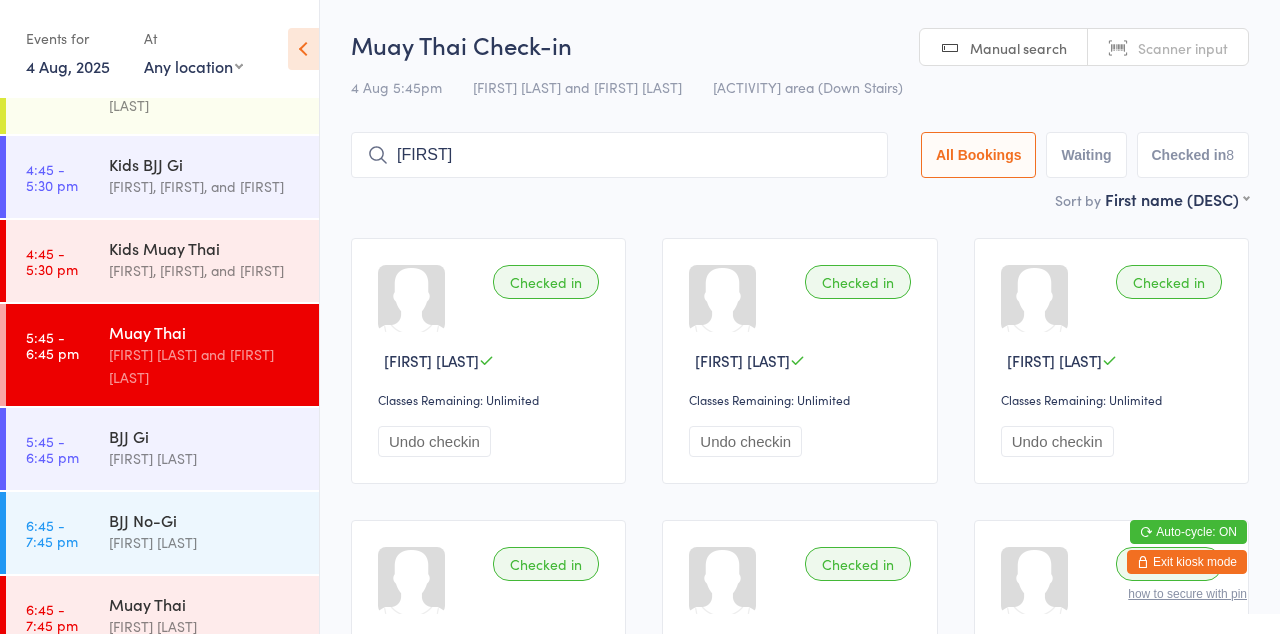 click 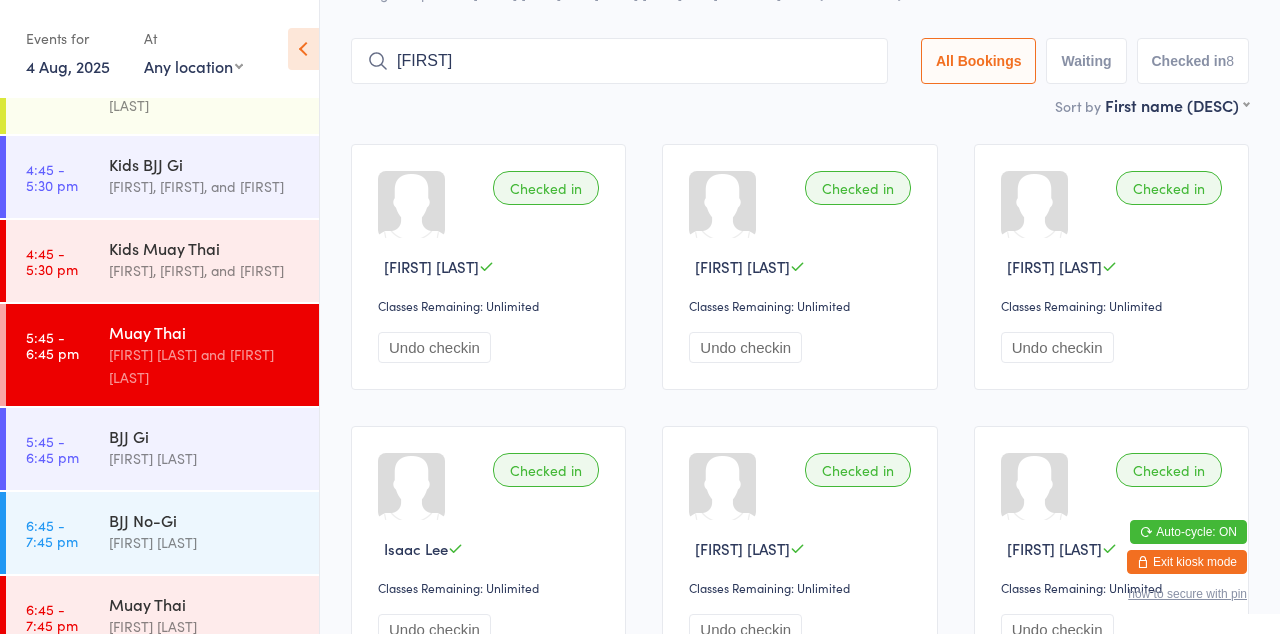 scroll, scrollTop: 132, scrollLeft: 0, axis: vertical 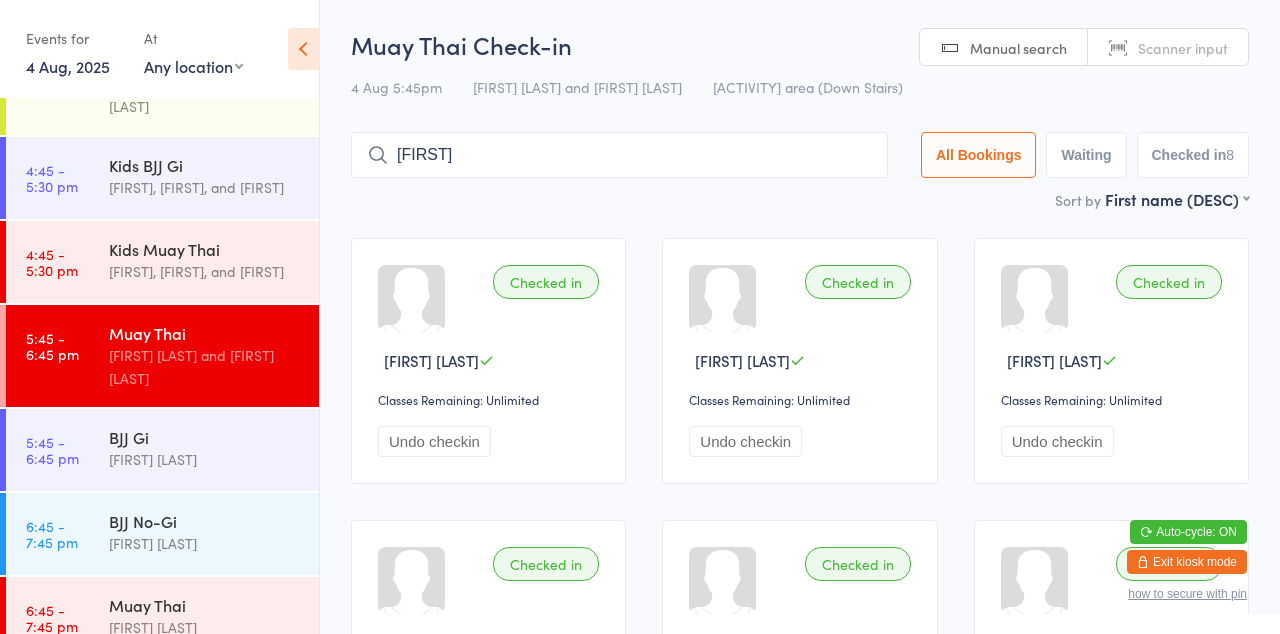 click on "Sort by First name (DESC) First name (ASC) First name (DESC) Last name (ASC) Last name (DESC) Check in time (ASC) Check in time (DESC) Rank (ASC) Rank (DESC)" at bounding box center (800, 199) 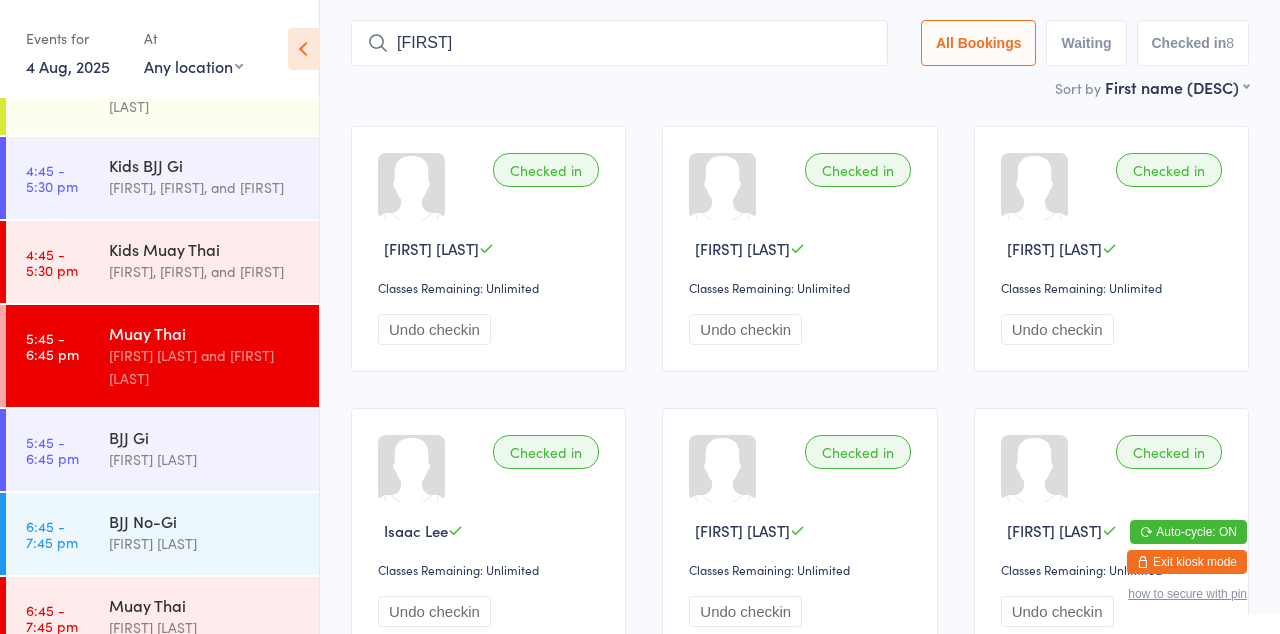 scroll, scrollTop: 132, scrollLeft: 0, axis: vertical 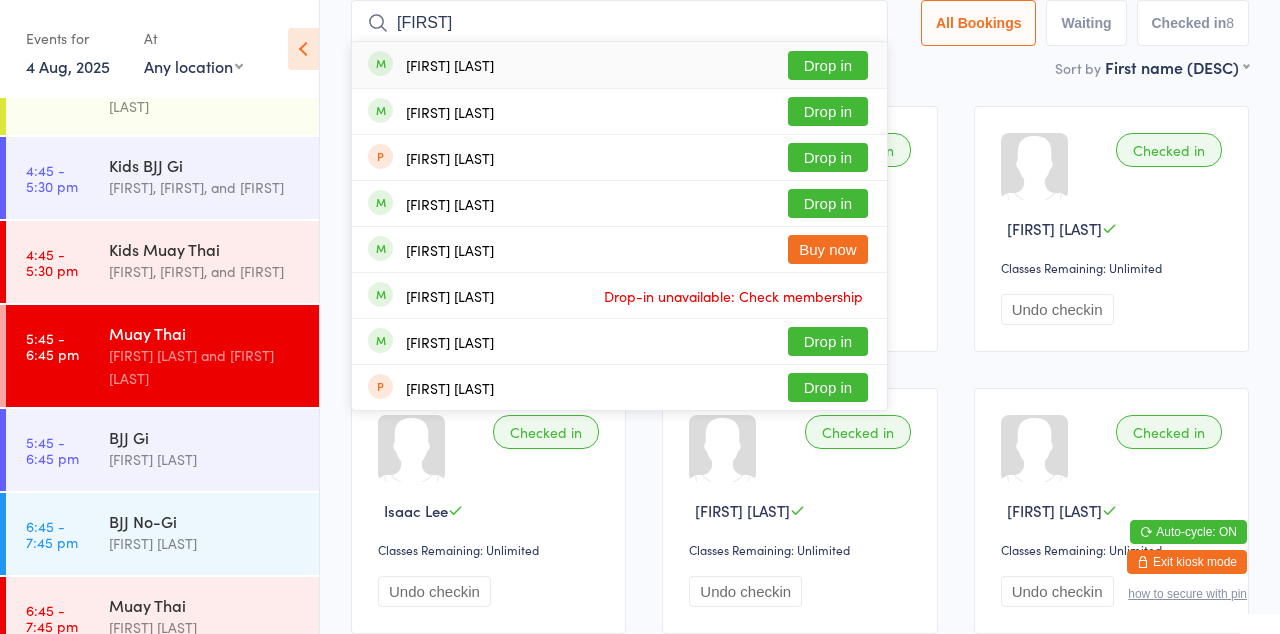 type on "[FIRST]" 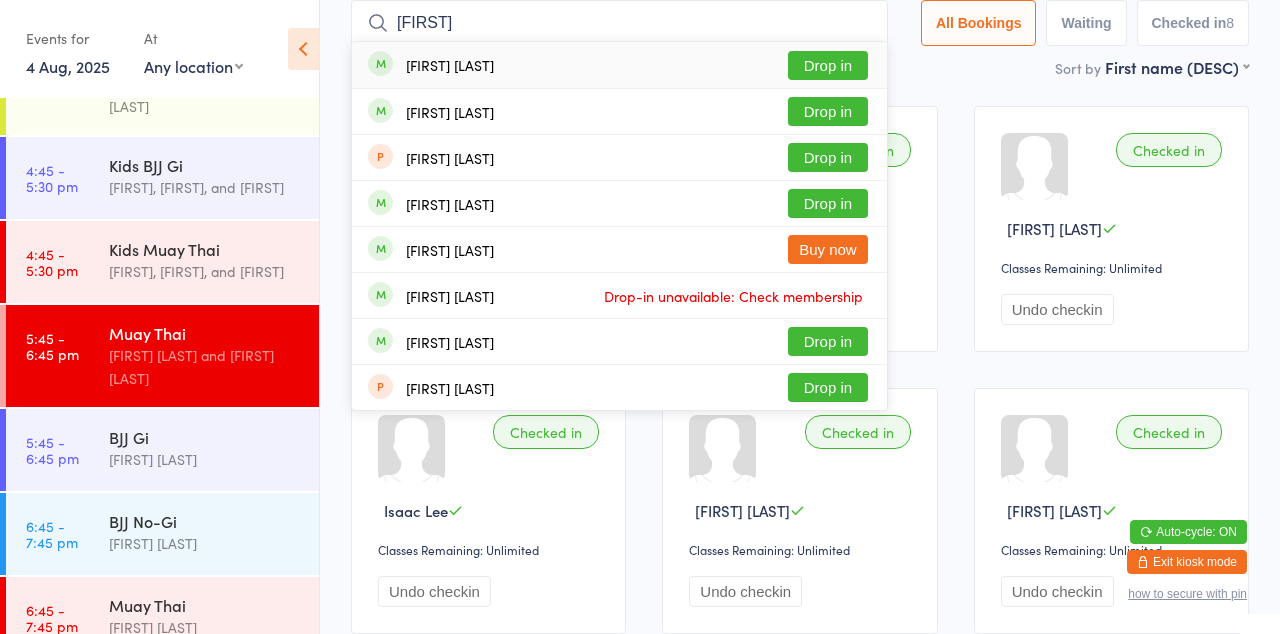click on "Drop in" at bounding box center (828, 111) 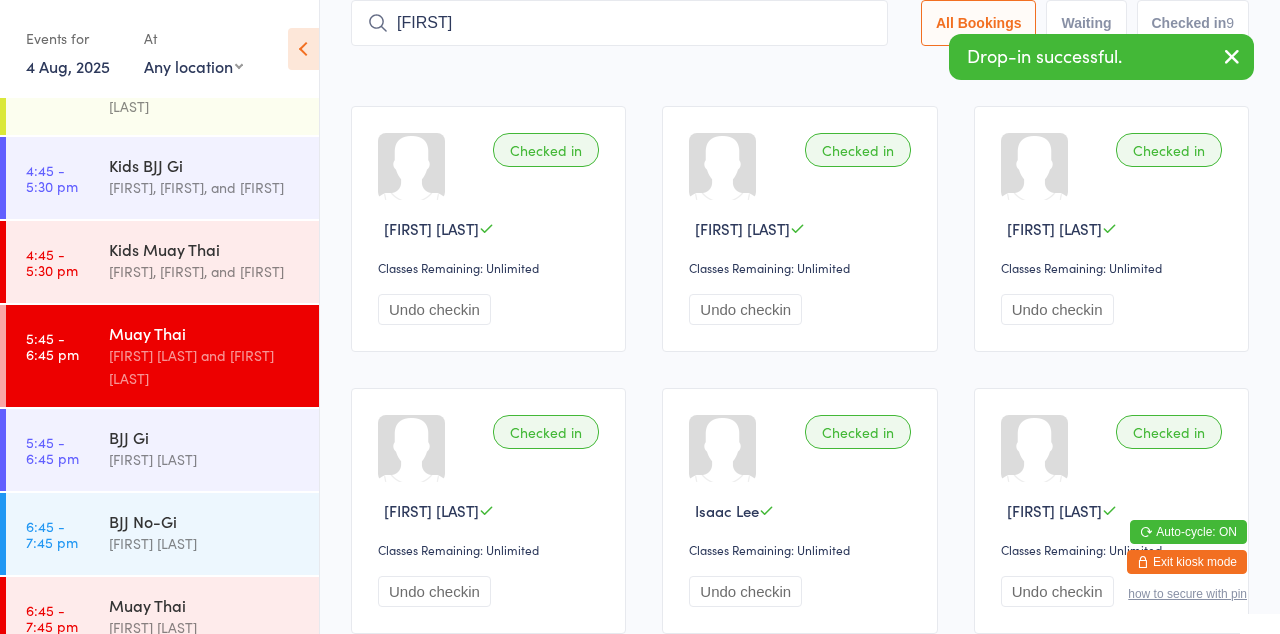 type on "[FIRST]" 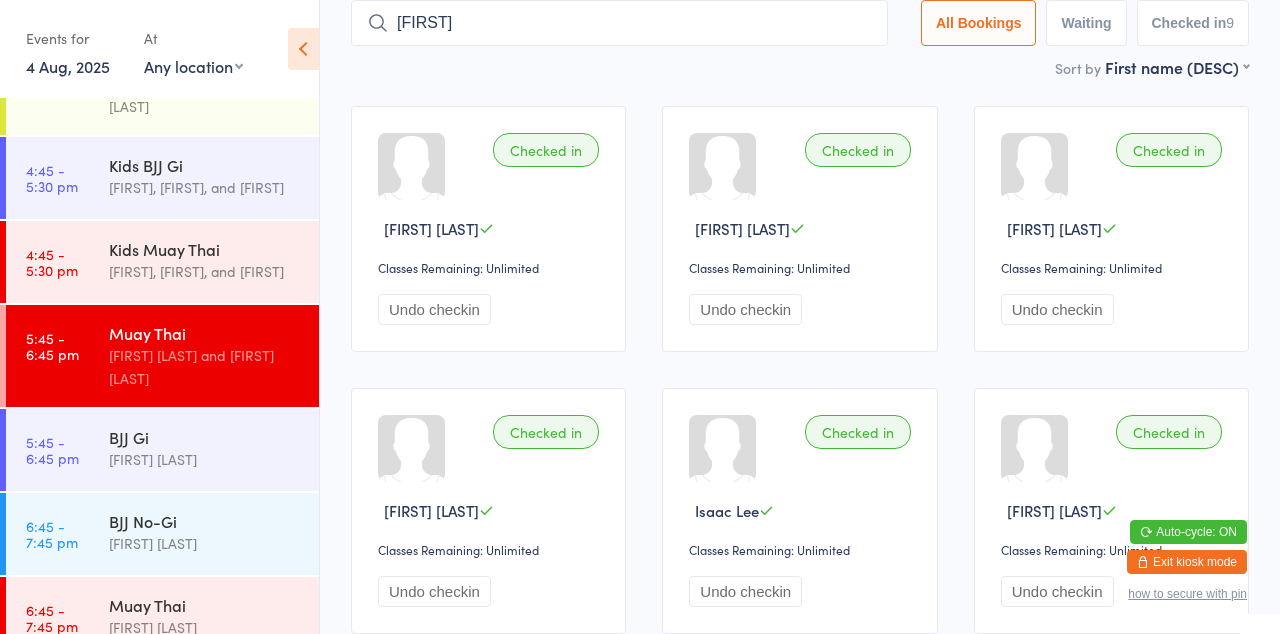 scroll, scrollTop: 92, scrollLeft: 0, axis: vertical 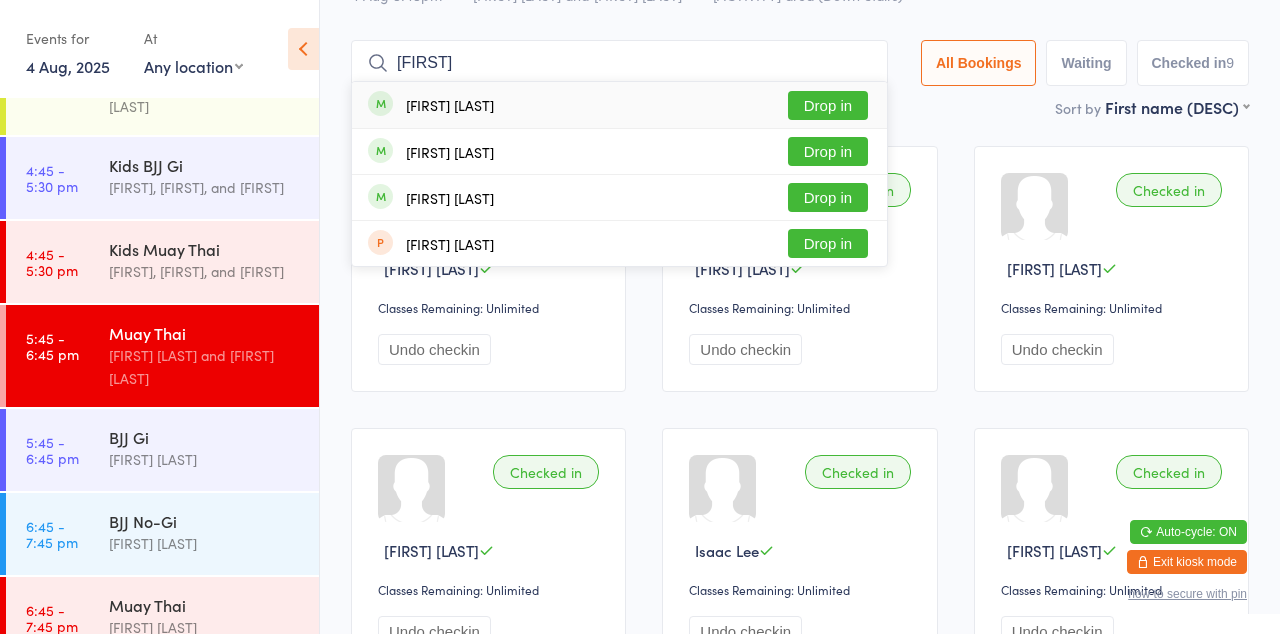click on "Drop in" at bounding box center (828, 105) 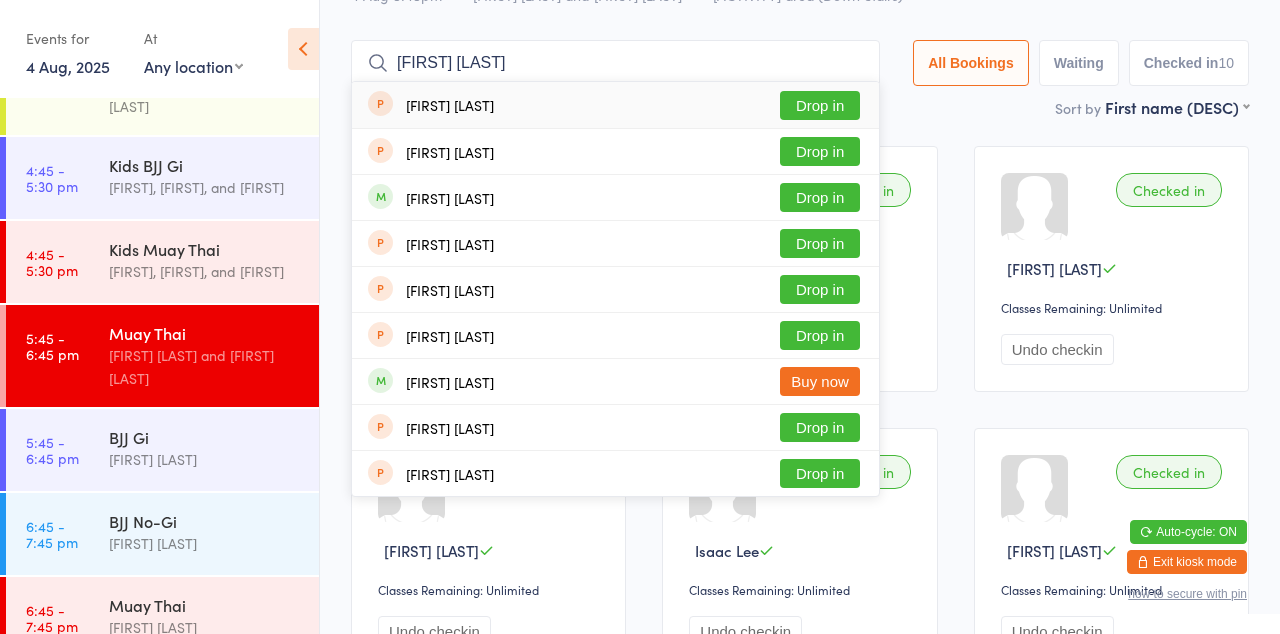 type on "[FIRST] [LAST]" 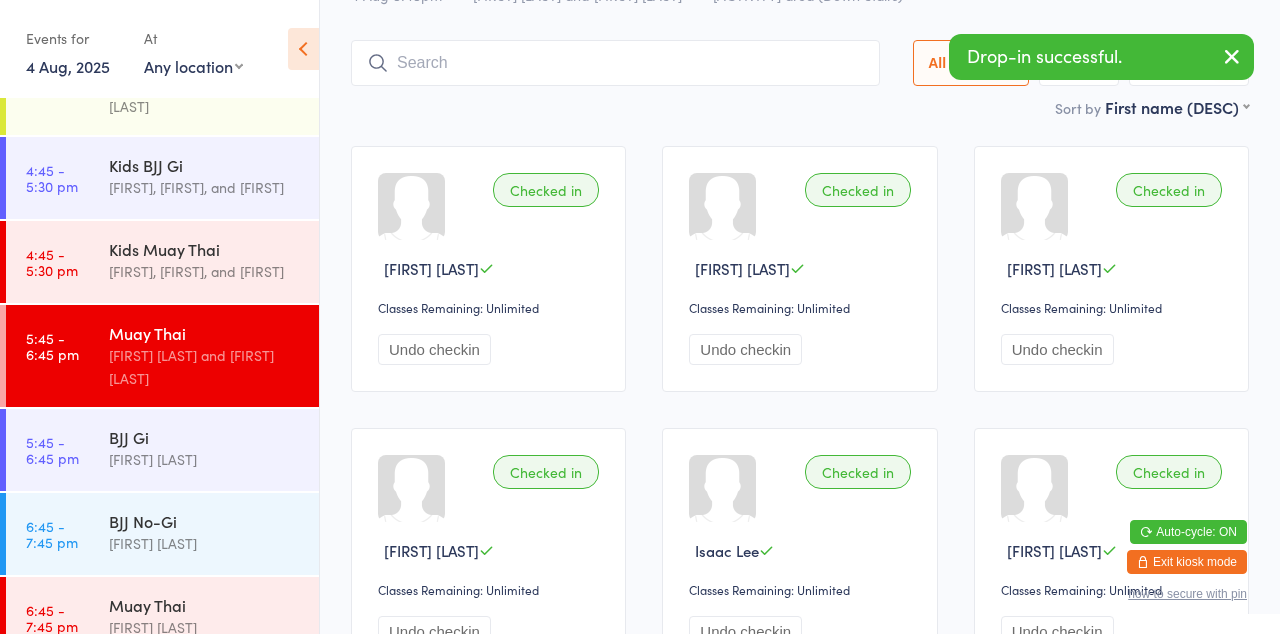 scroll, scrollTop: 827, scrollLeft: 0, axis: vertical 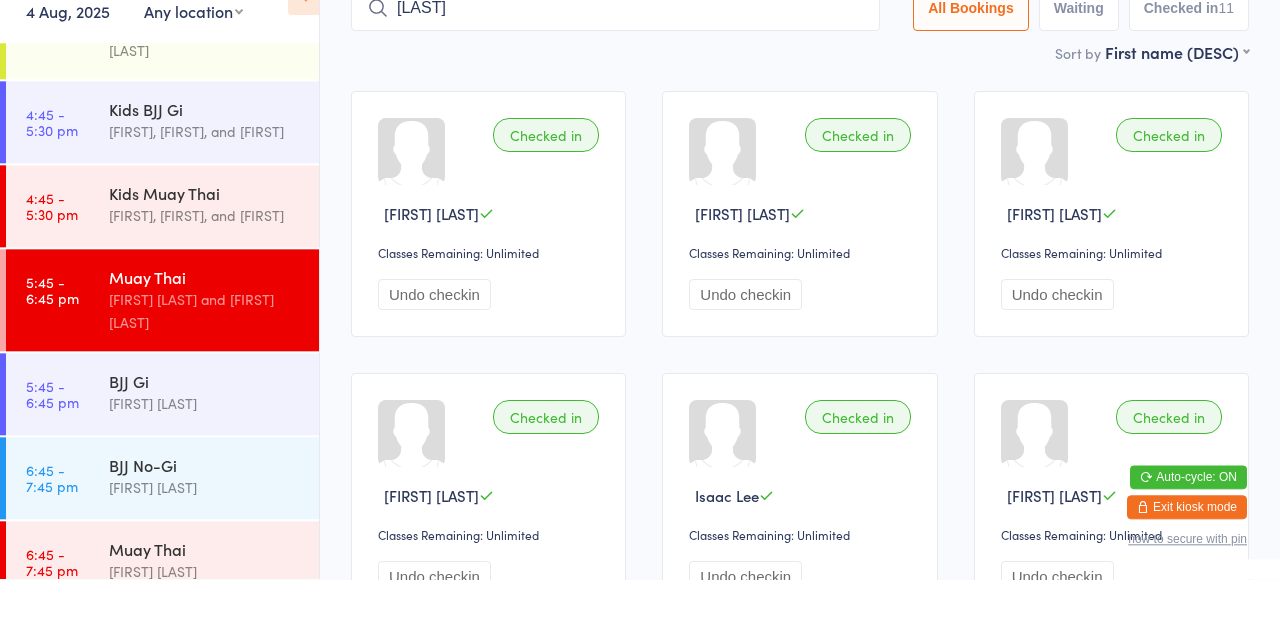 type on "[LAST]" 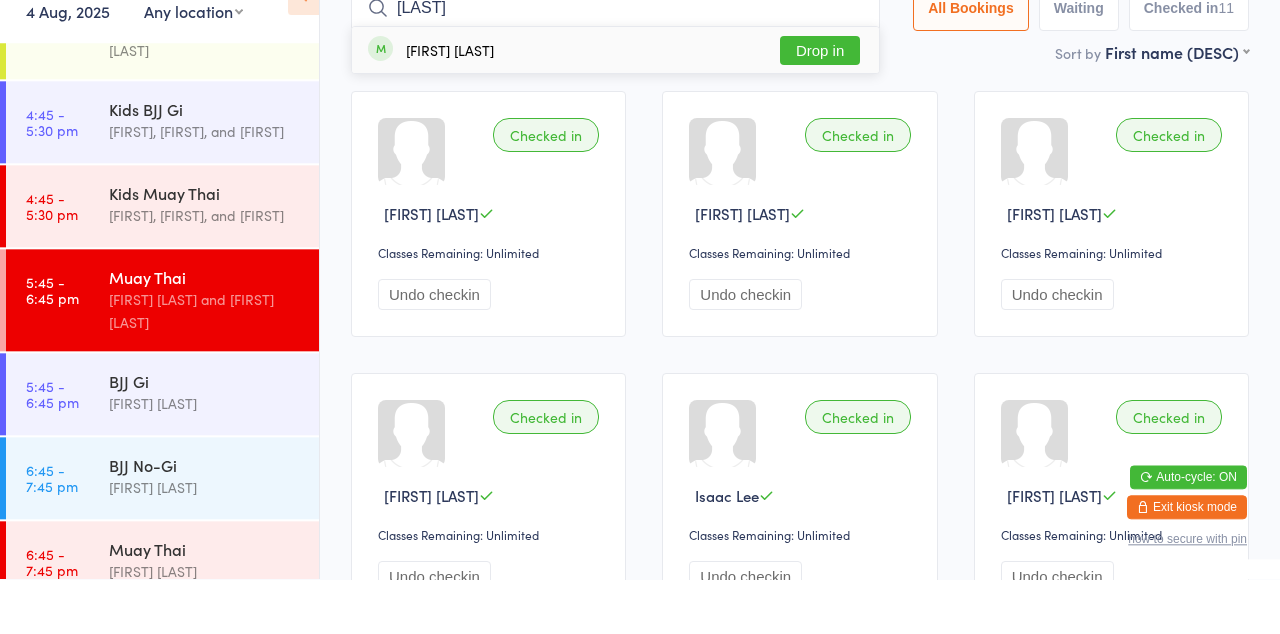 click on "Drop in" at bounding box center [820, 105] 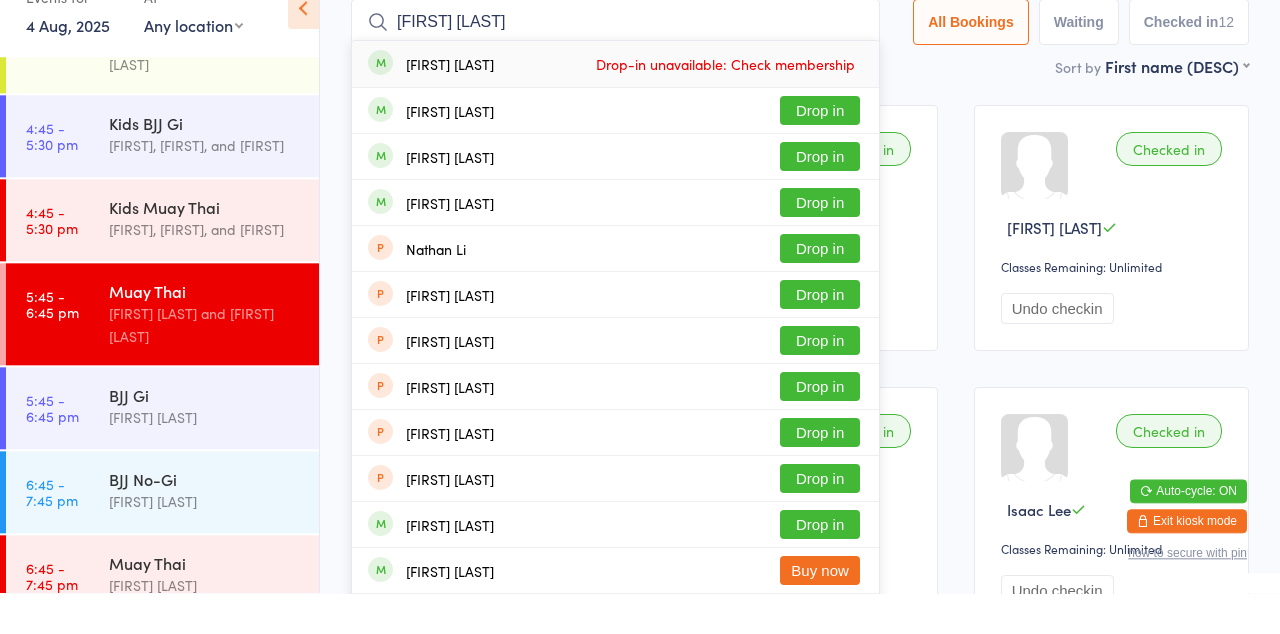type on "[FIRST] [LAST]" 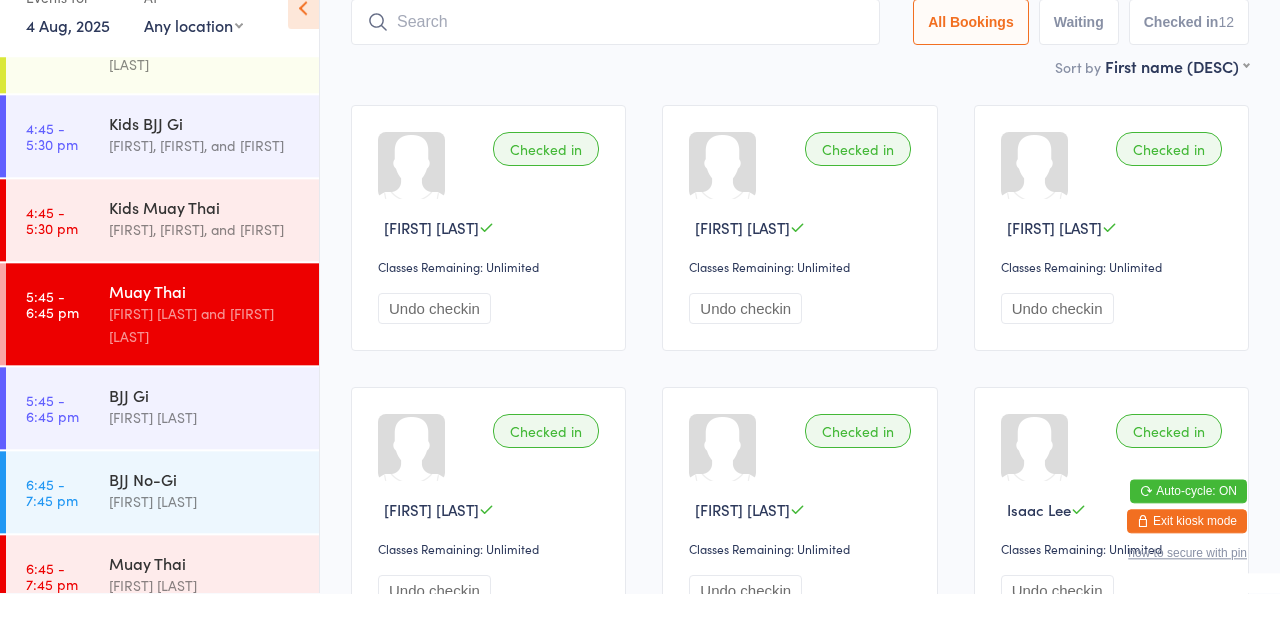 scroll, scrollTop: 92, scrollLeft: 0, axis: vertical 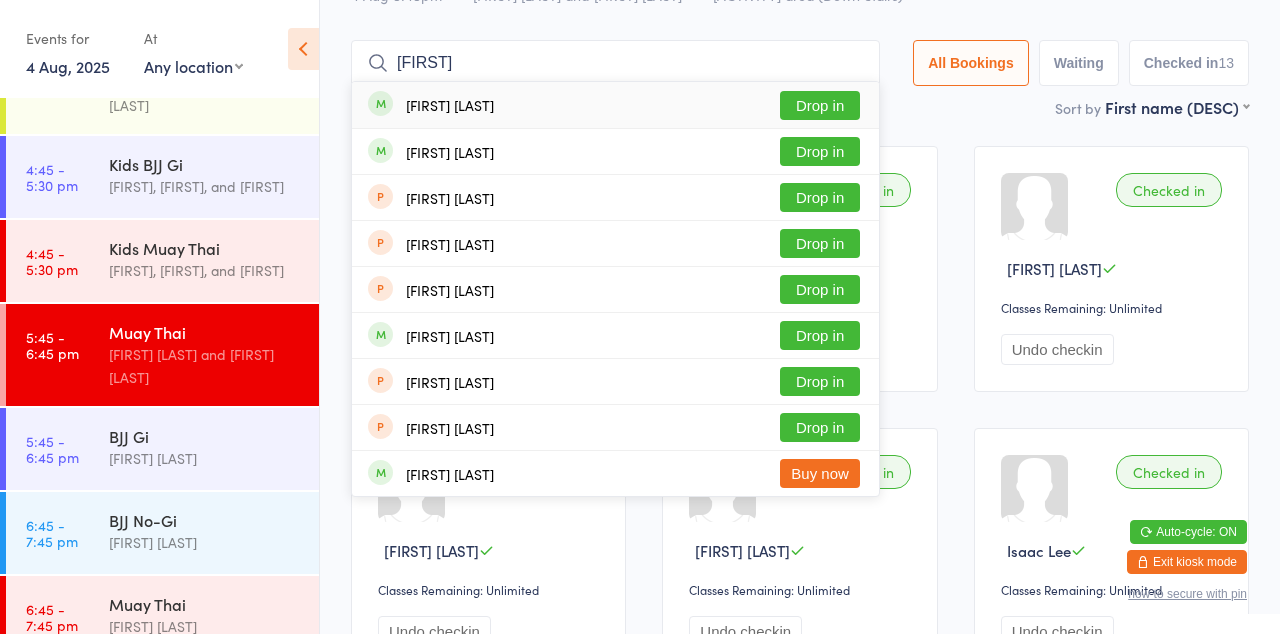 type on "[FIRST]" 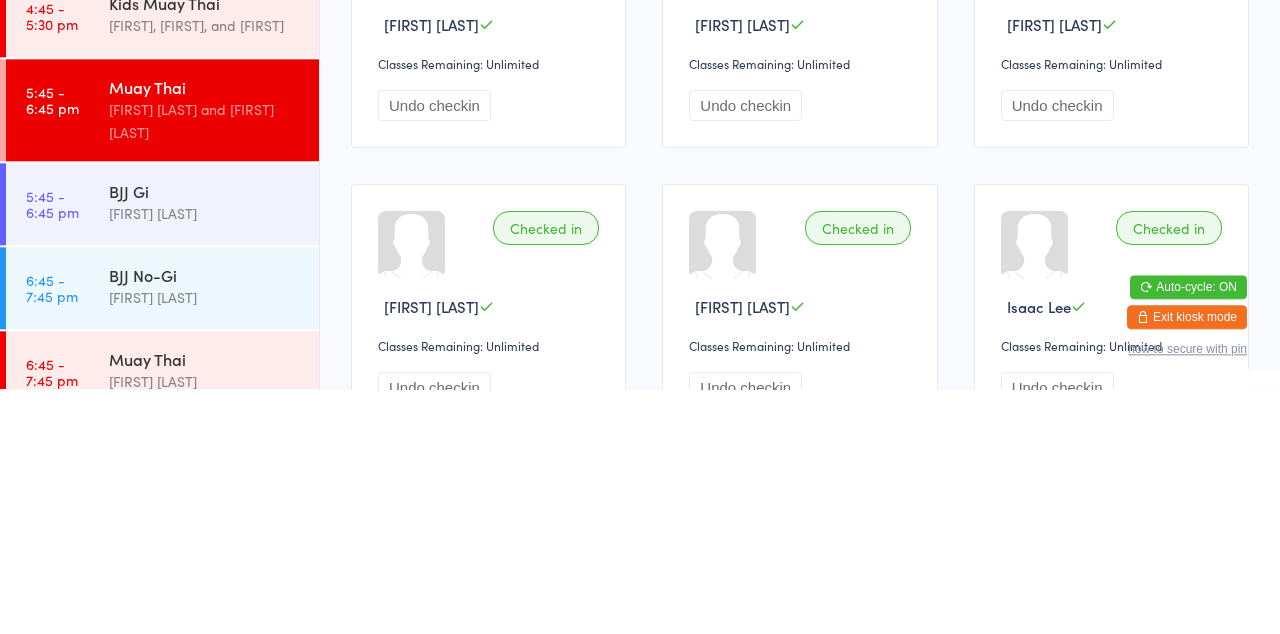 scroll, scrollTop: 92, scrollLeft: 0, axis: vertical 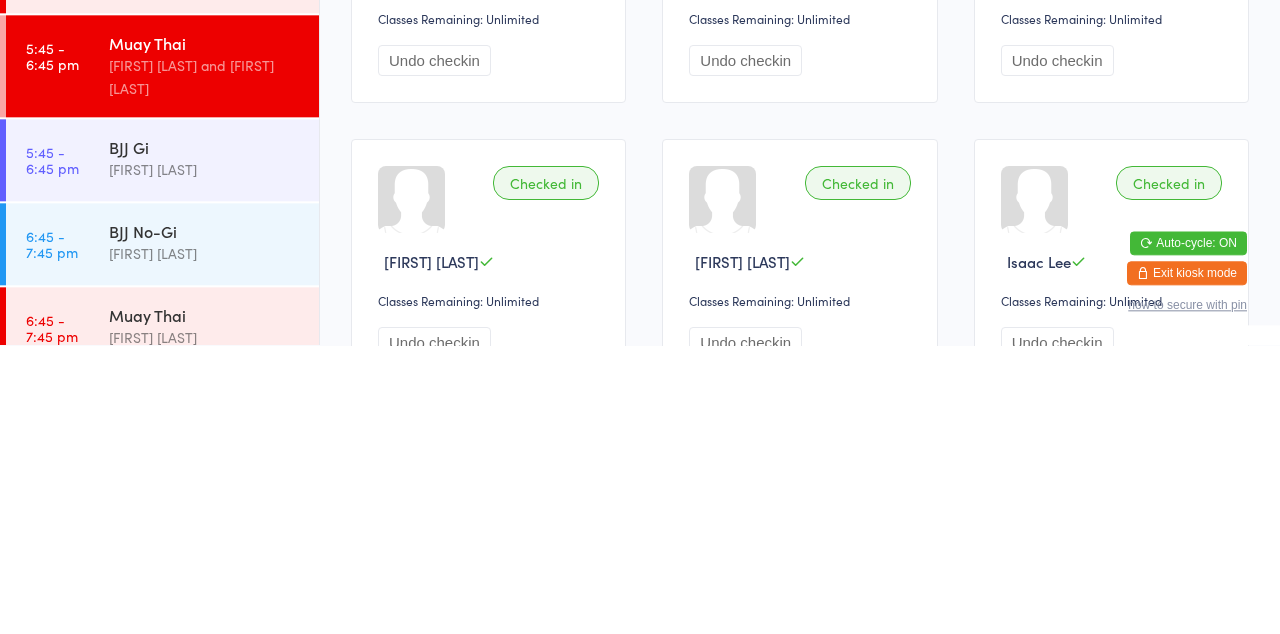 click on "[FIRST] [LAST] and [FIRST] [LAST]" at bounding box center (205, 366) 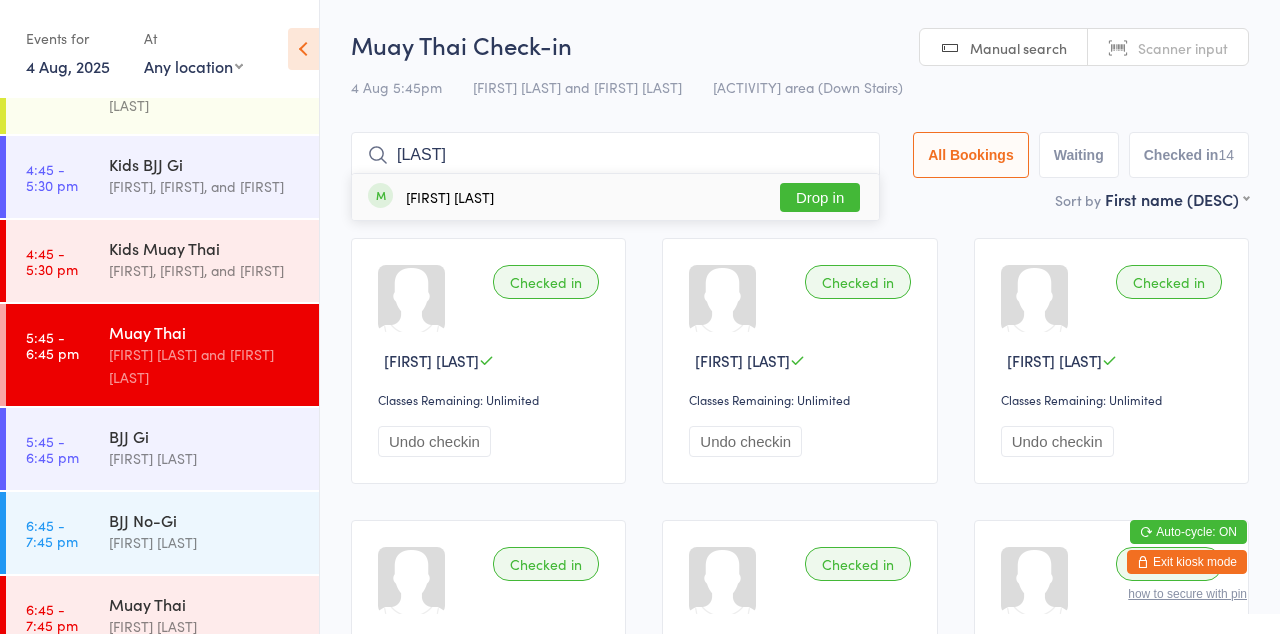type on "[LAST]" 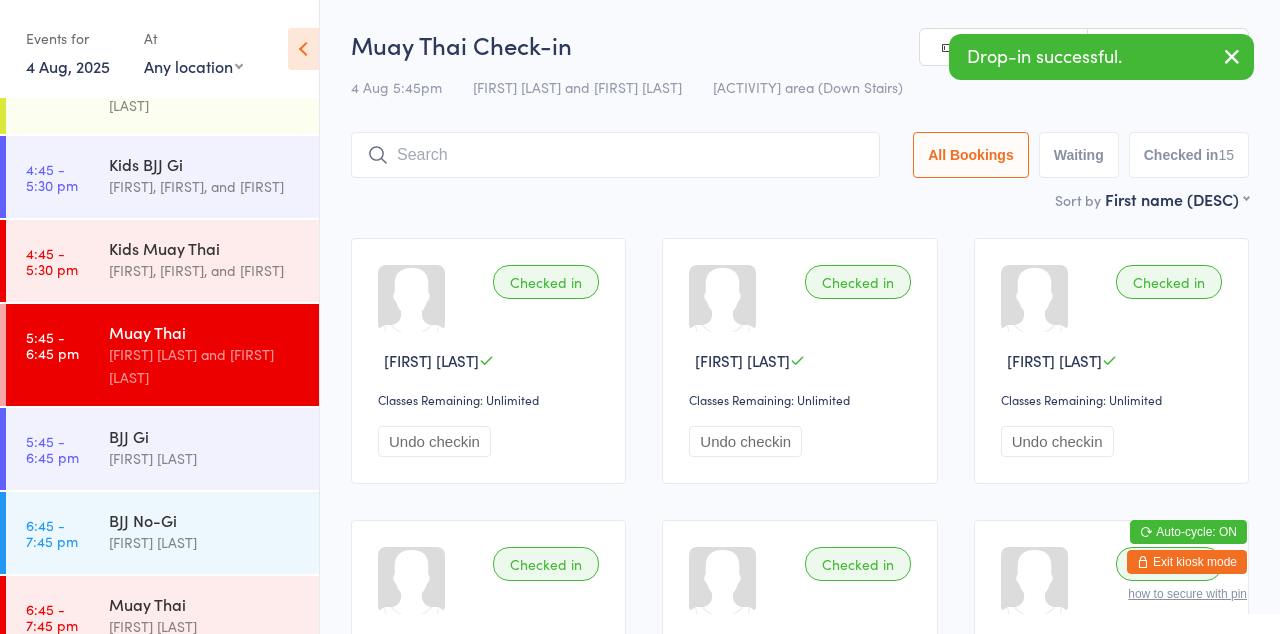 scroll, scrollTop: 814, scrollLeft: 0, axis: vertical 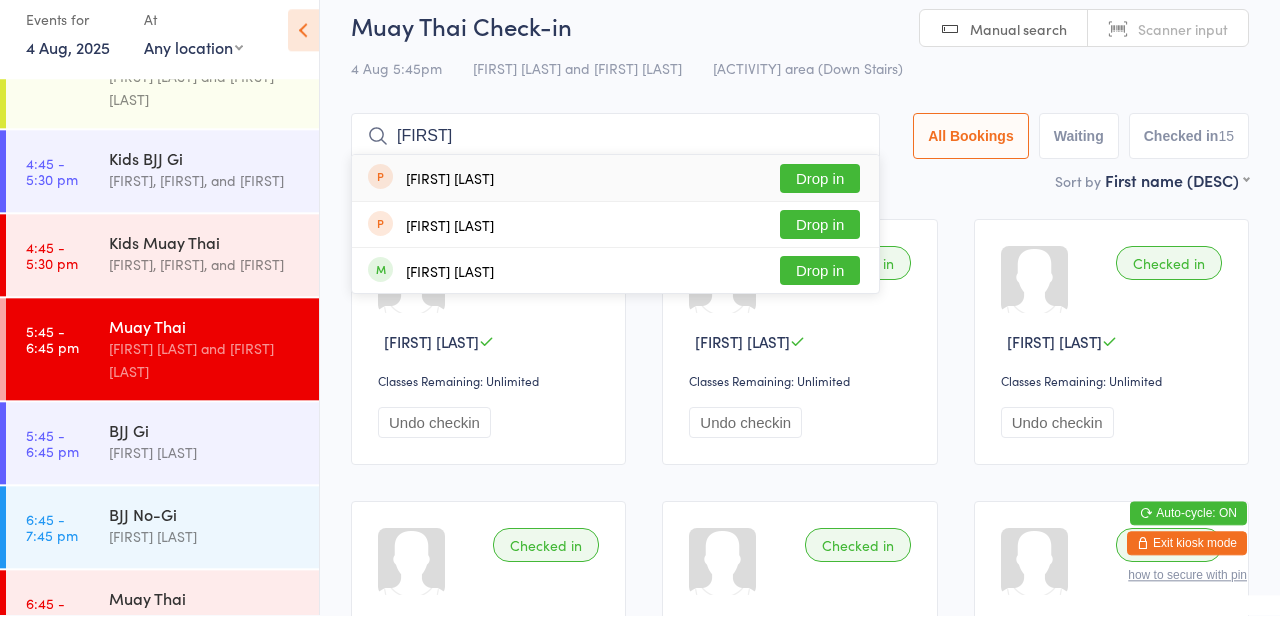 type on "[FIRST]" 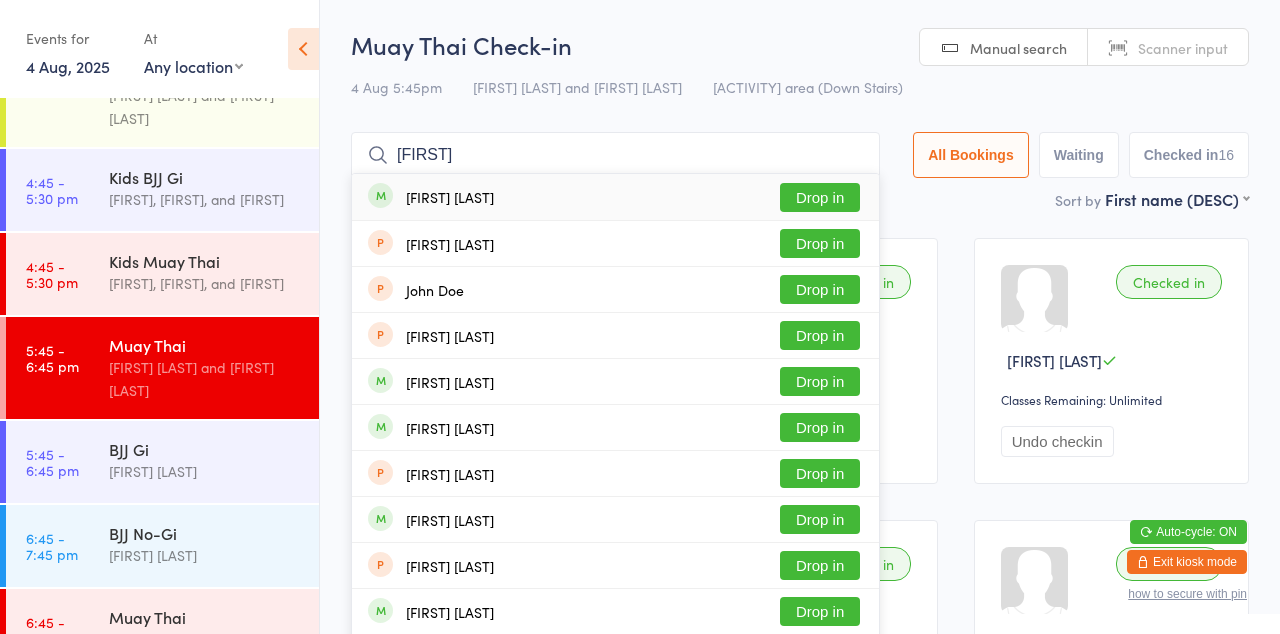 type on "[FIRST]" 